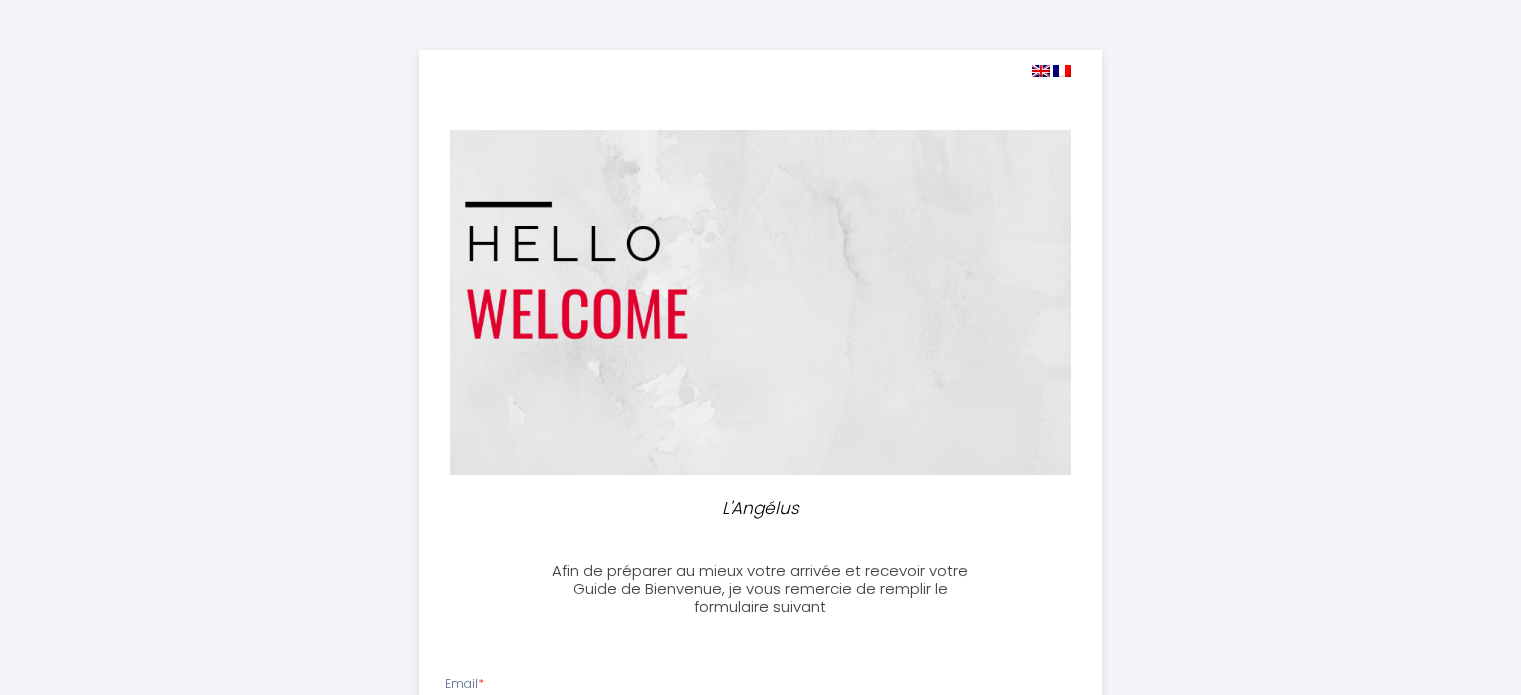 select 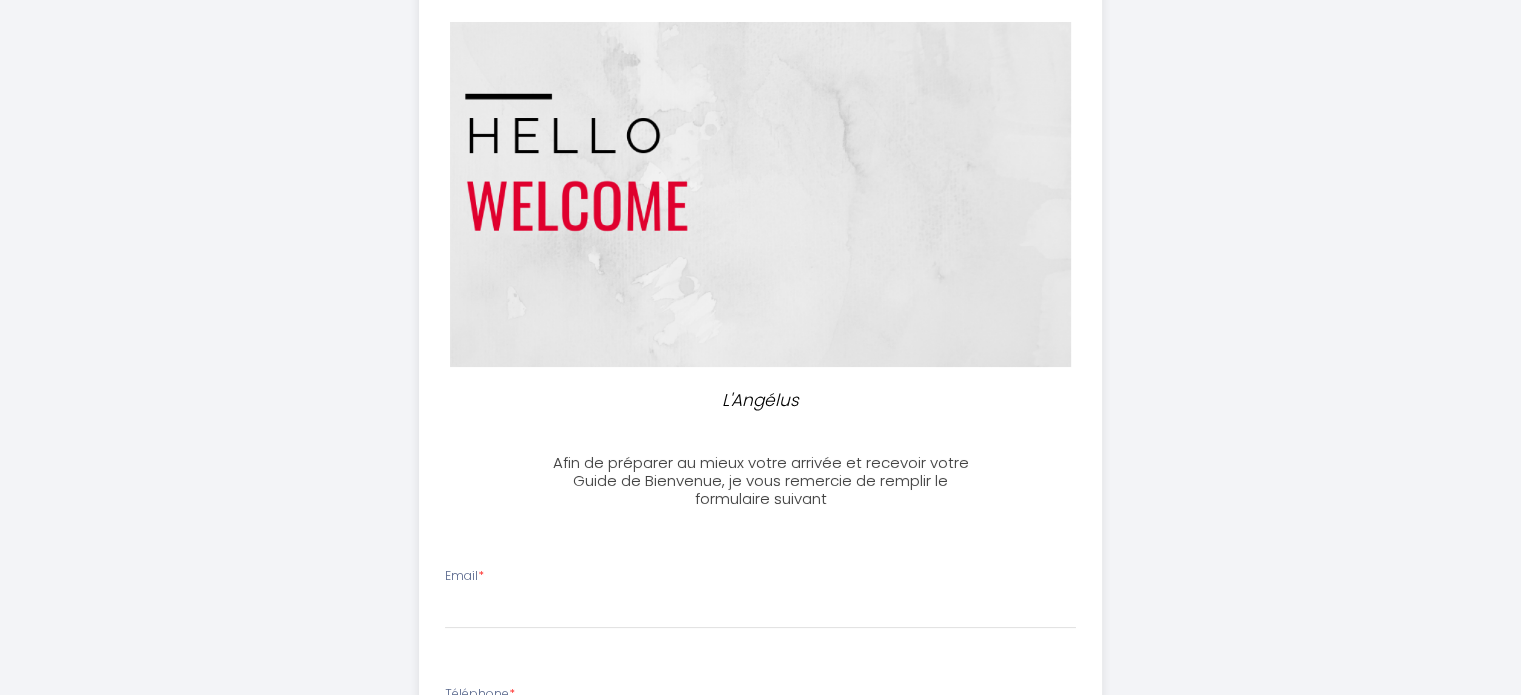 scroll, scrollTop: 0, scrollLeft: 0, axis: both 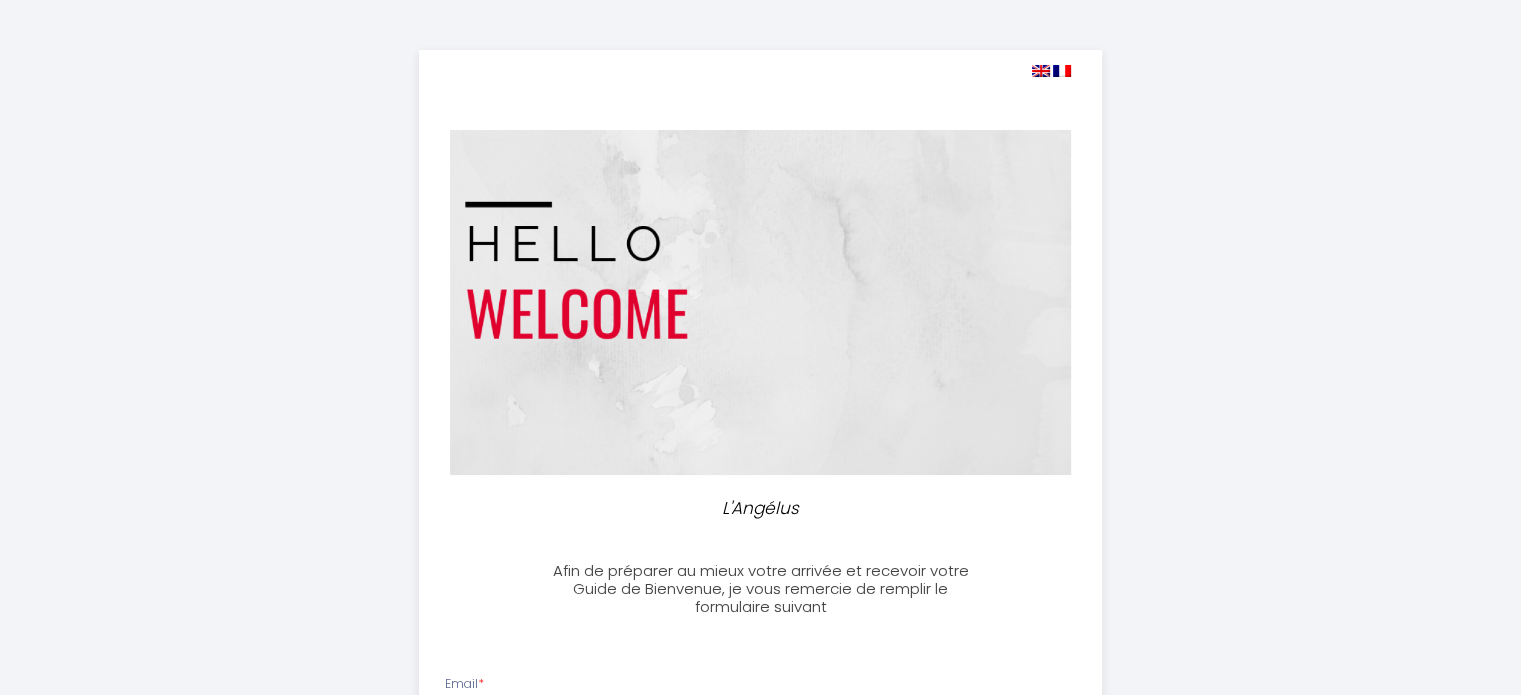 click at bounding box center [1041, 71] 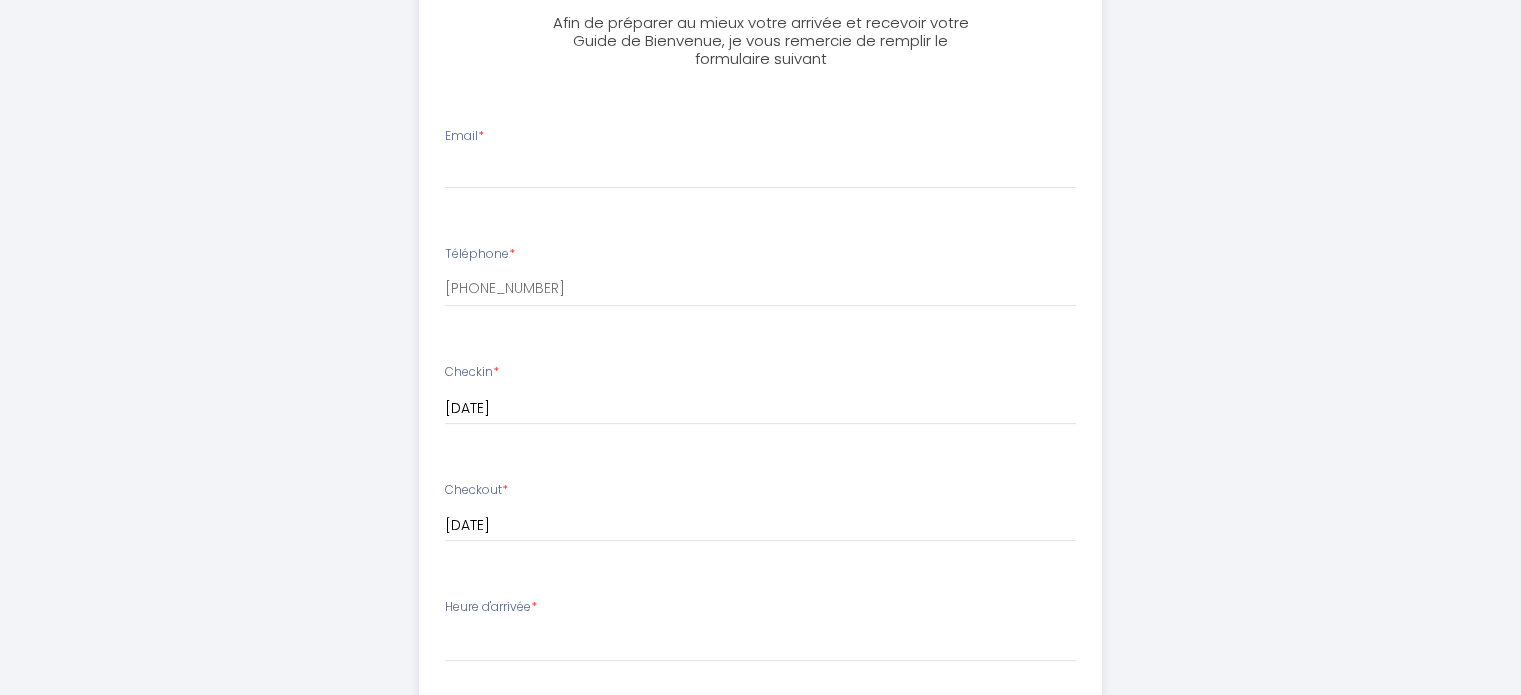 scroll, scrollTop: 549, scrollLeft: 0, axis: vertical 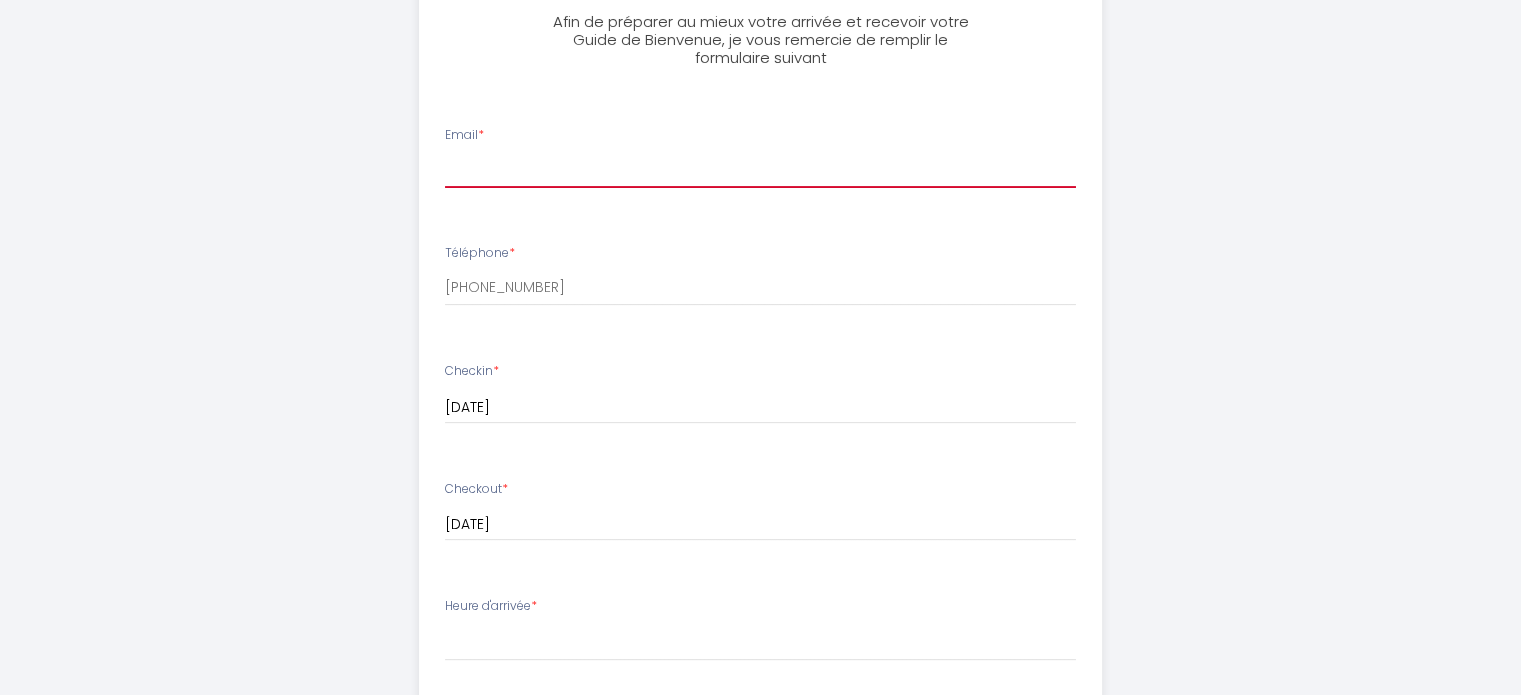 click on "Email
*" at bounding box center [760, 170] 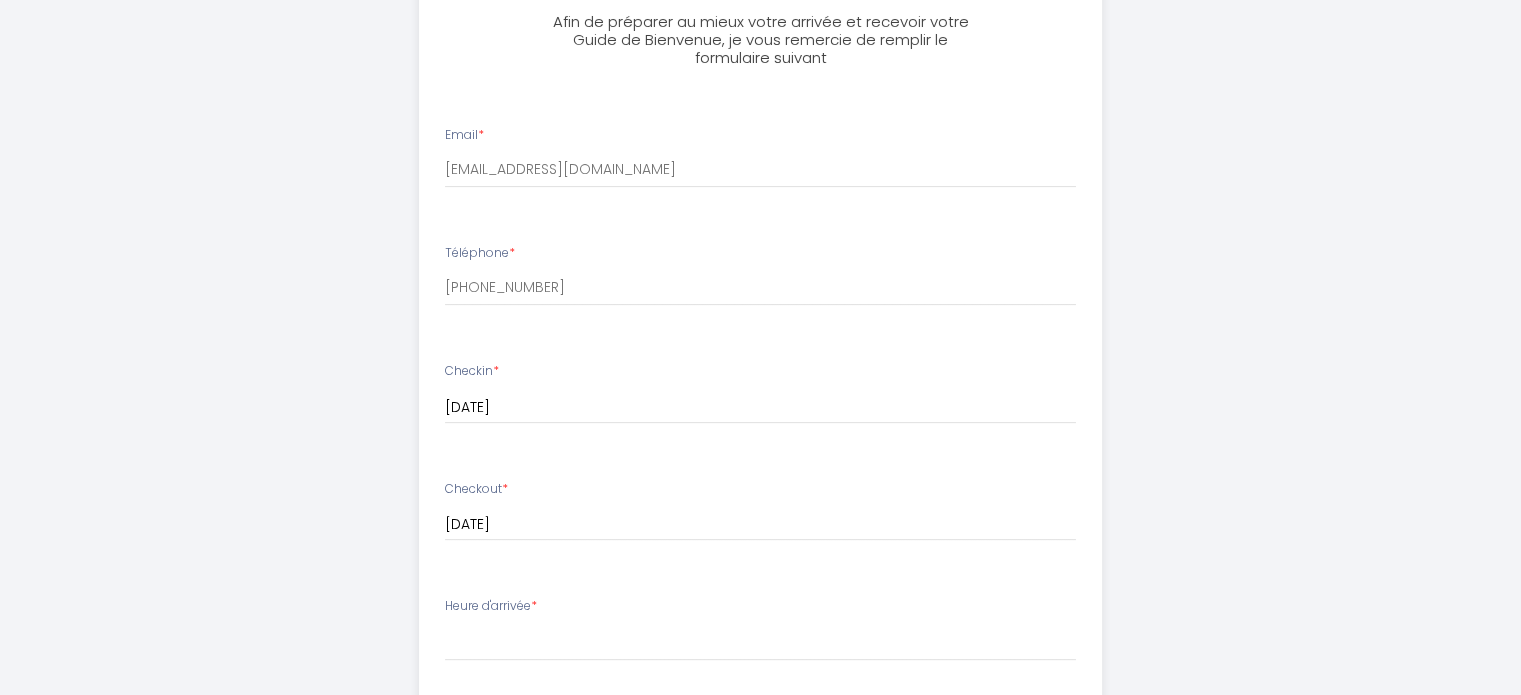 click on "Email
*   [EMAIL_ADDRESS][DOMAIN_NAME]
Téléphone
*   [PHONE_NUMBER]
Checkin
*     [DATE]         <   [DATE]   >   Sun Mon Tue Wed Thu Fri Sat   1 2 3 4 5 6 7 8 9 10 11 12 13 14 15 16 17 18 19 20 21 22 23 24 25 26 27 28 29 30 31     <   2025   >   January February March April May June July August September October November December     <   [DATE] - [DATE]   >   2020 2021 2022 2023 2024 2025 2026 2027 2028 2029
Checkout
*     [DATE]         <   [DATE]   >   Sun Mon Tue Wed Thu Fri Sat" at bounding box center (760, 666) 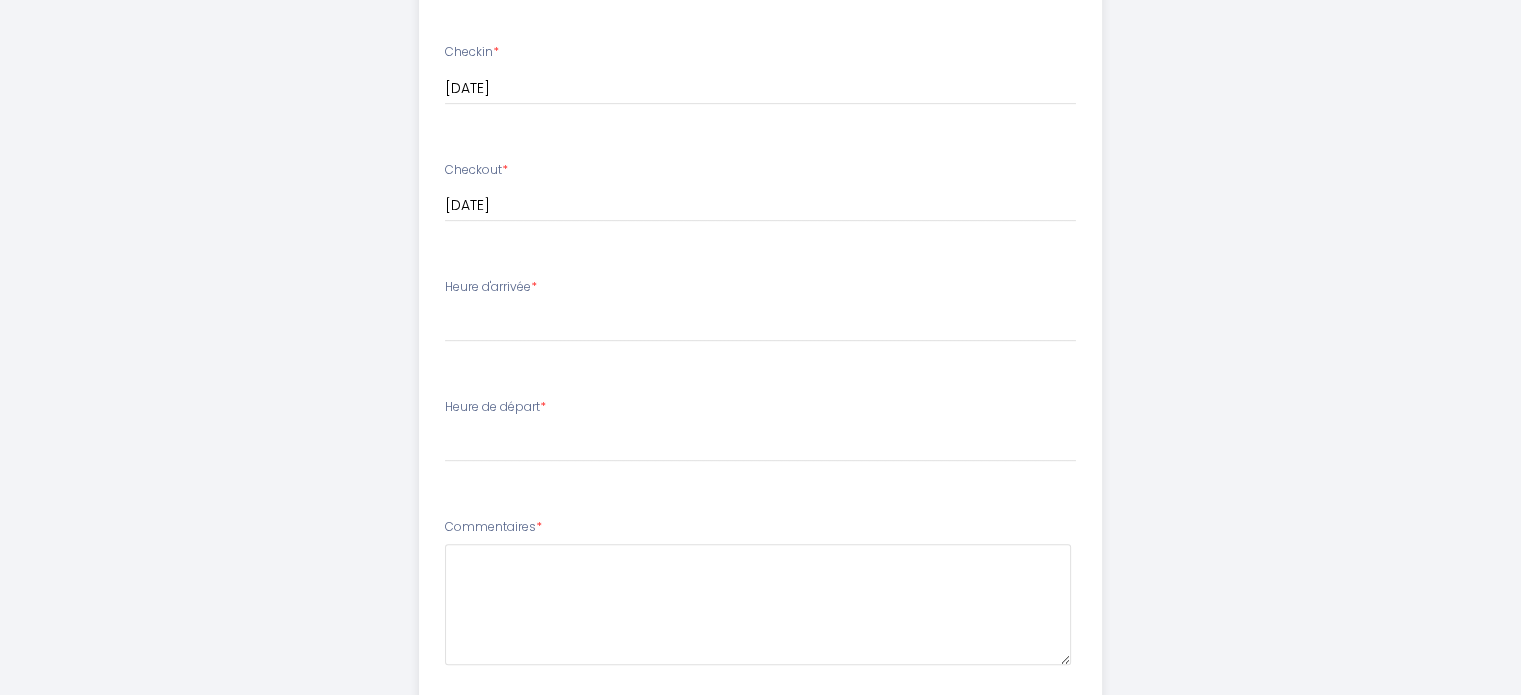 scroll, scrollTop: 869, scrollLeft: 0, axis: vertical 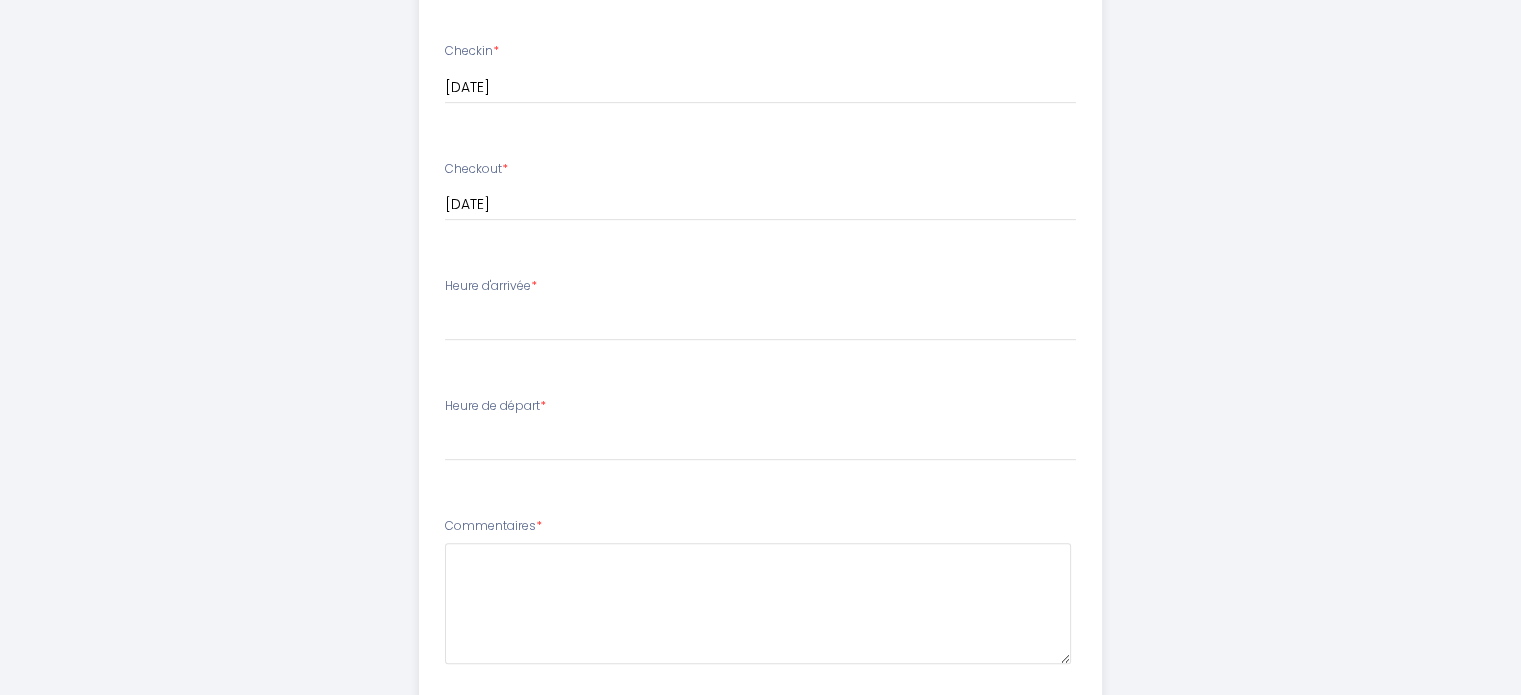 click on "*" at bounding box center (534, 285) 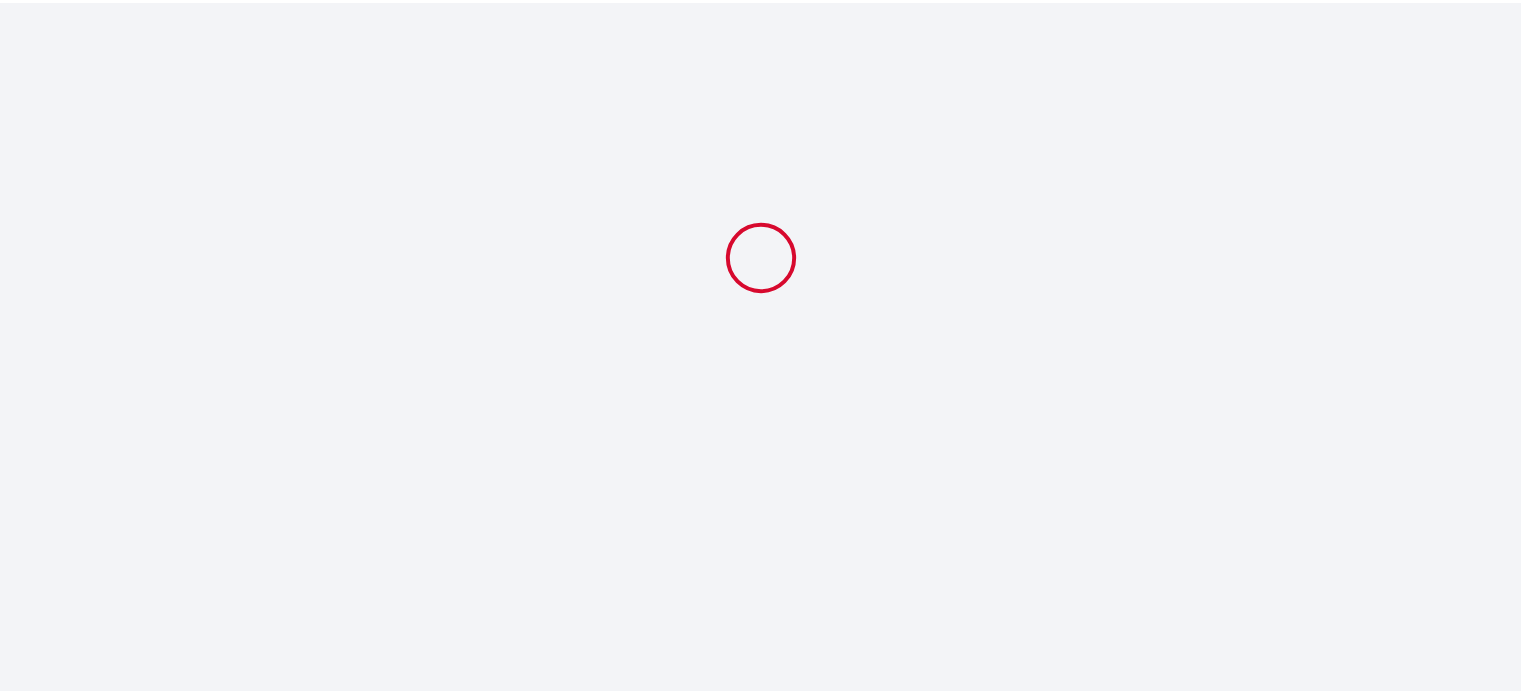 scroll, scrollTop: 869, scrollLeft: 0, axis: vertical 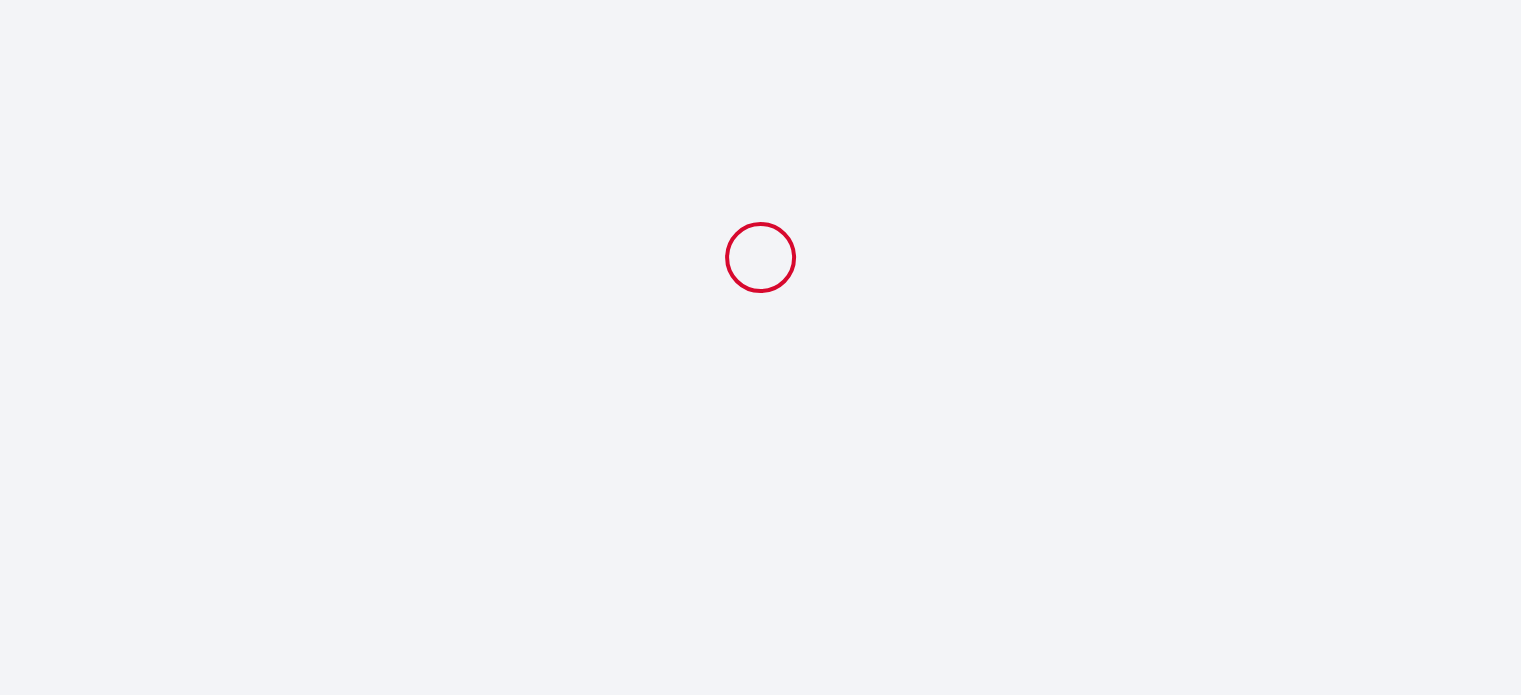 select 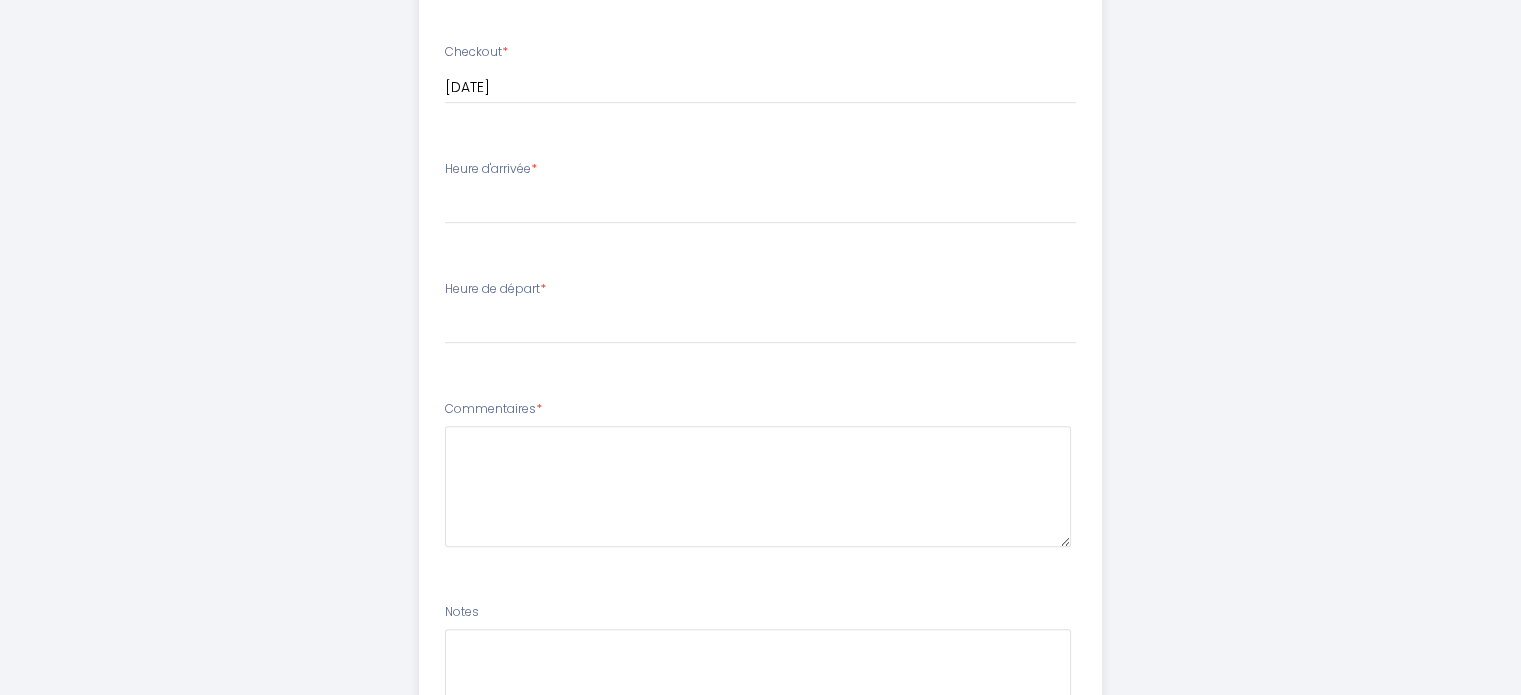scroll, scrollTop: 987, scrollLeft: 0, axis: vertical 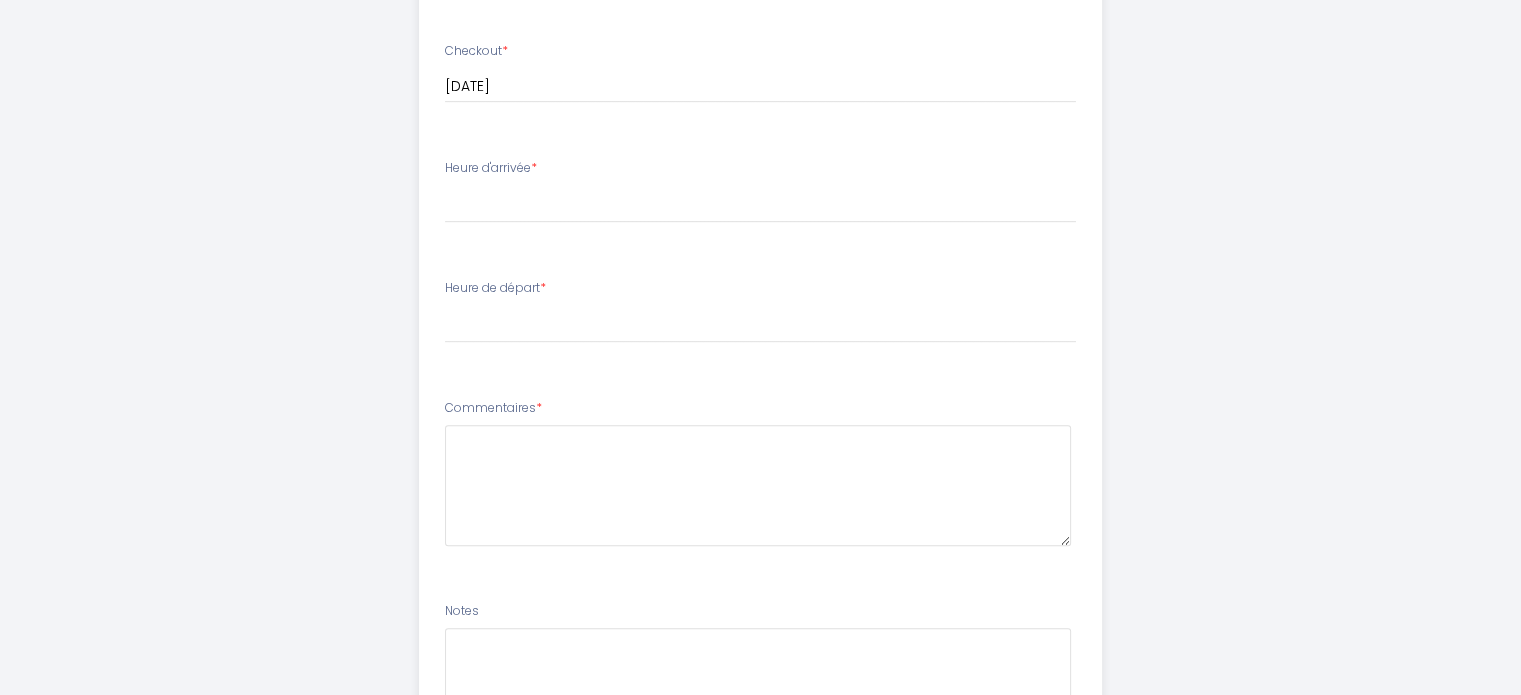 click on "Heure de départ
*" at bounding box center [495, 288] 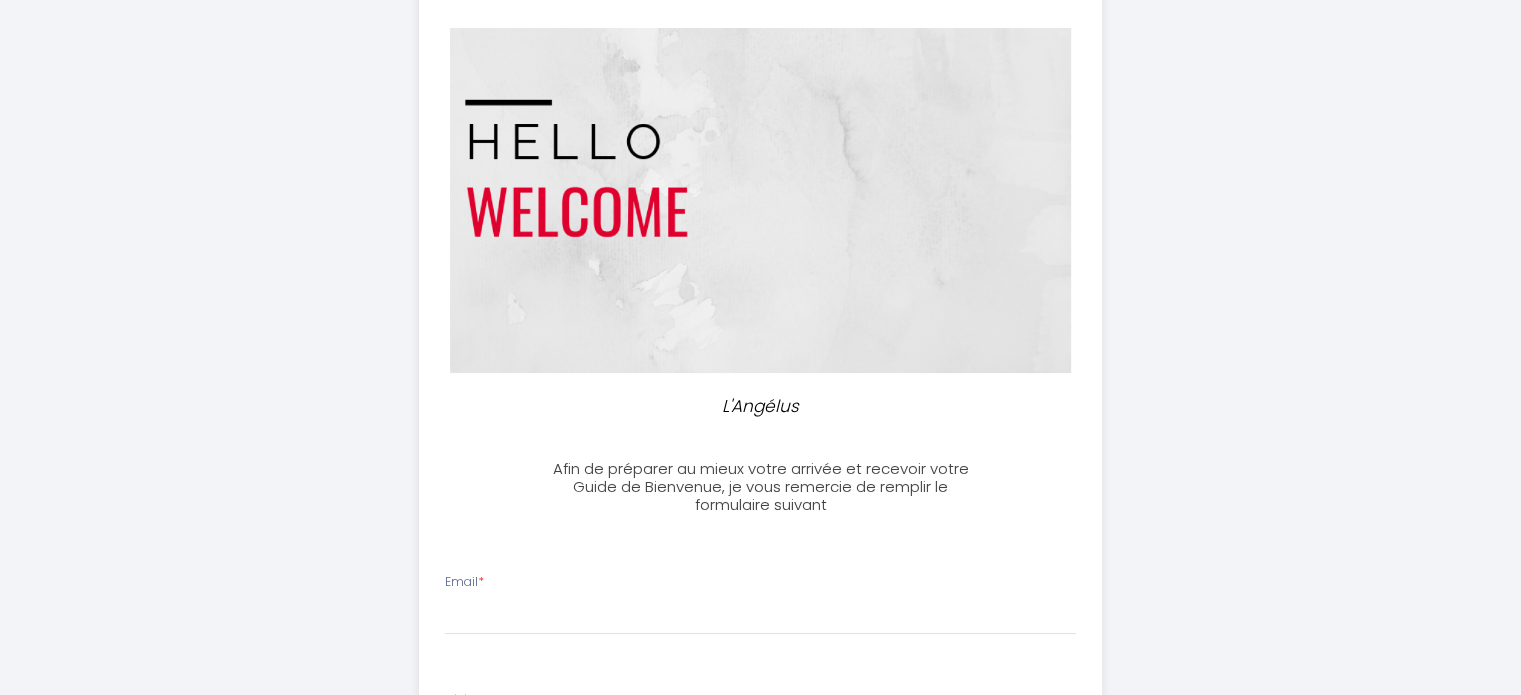 scroll, scrollTop: 0, scrollLeft: 0, axis: both 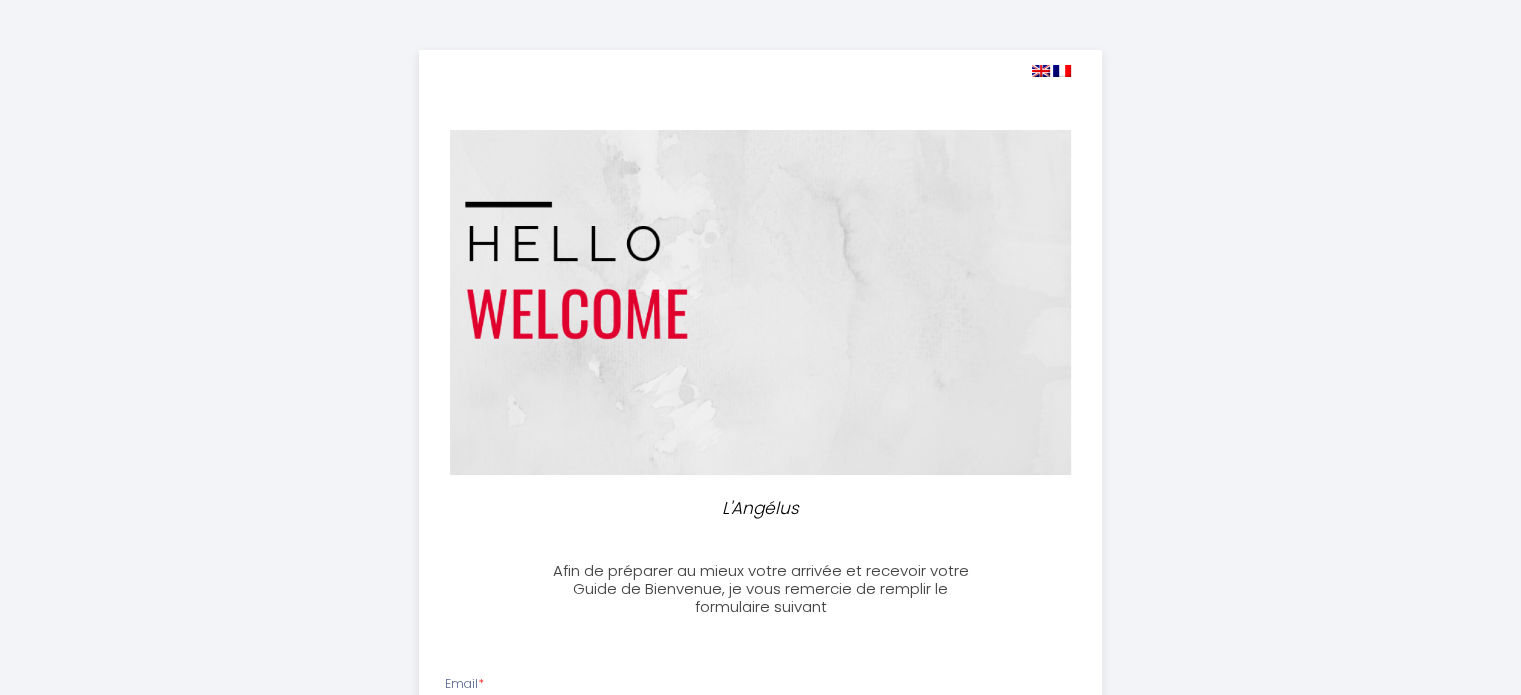 click at bounding box center [1041, 71] 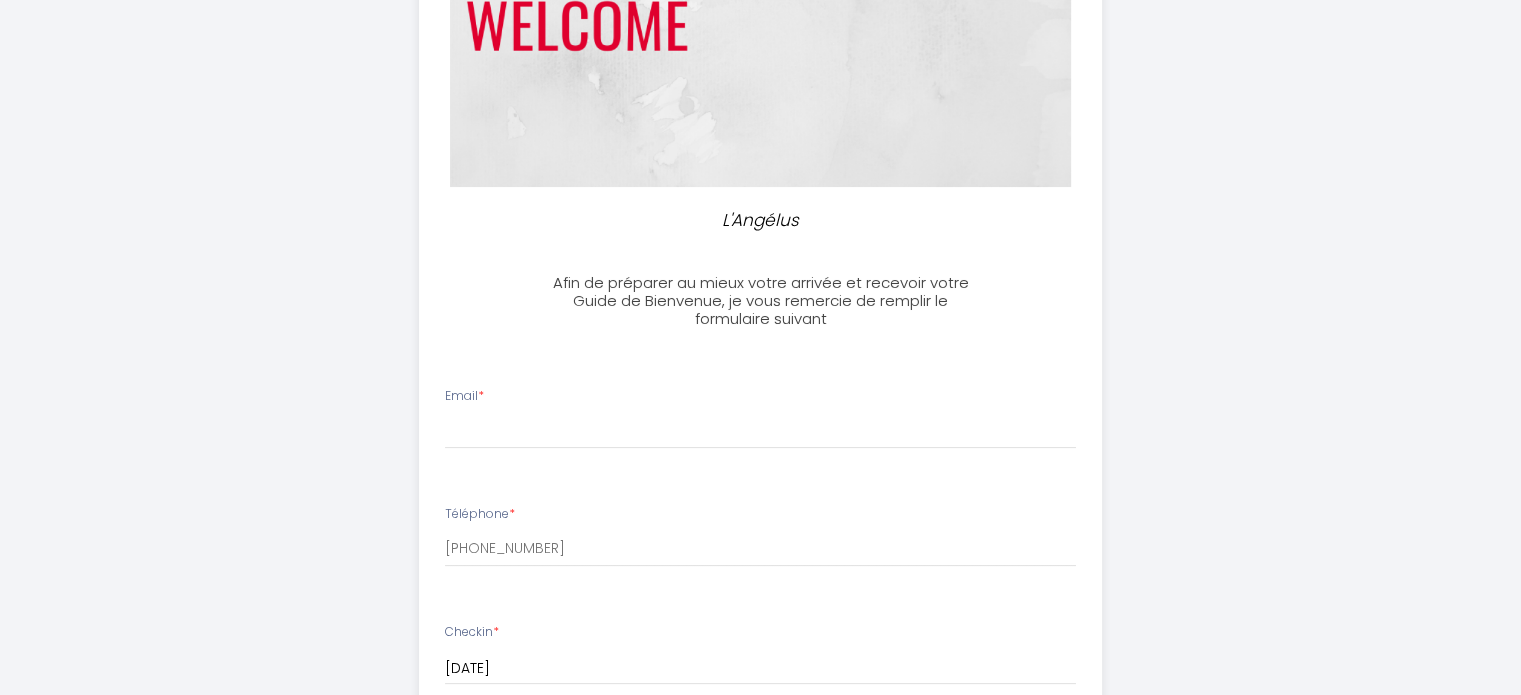 scroll, scrollTop: 294, scrollLeft: 0, axis: vertical 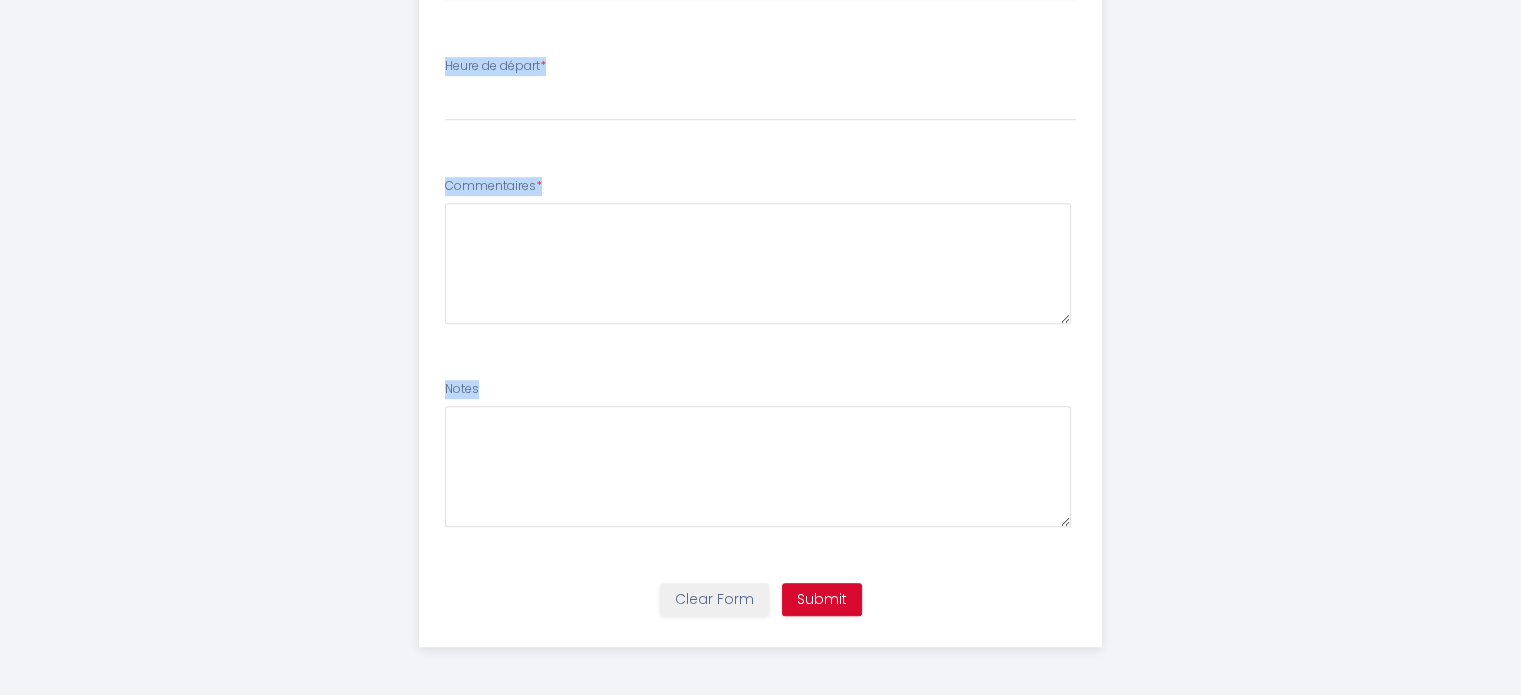 drag, startPoint x: 719, startPoint y: 212, endPoint x: 1049, endPoint y: 547, distance: 470.2393 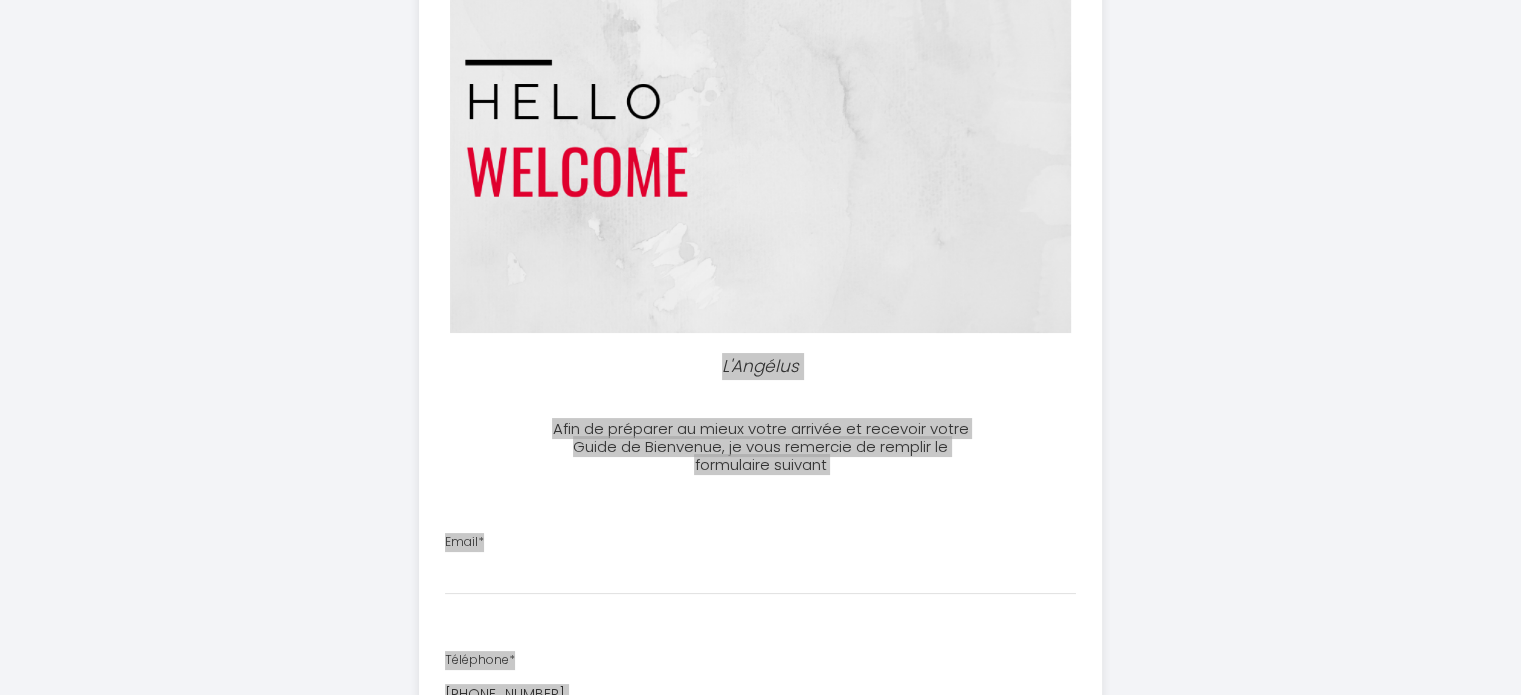 scroll, scrollTop: 0, scrollLeft: 0, axis: both 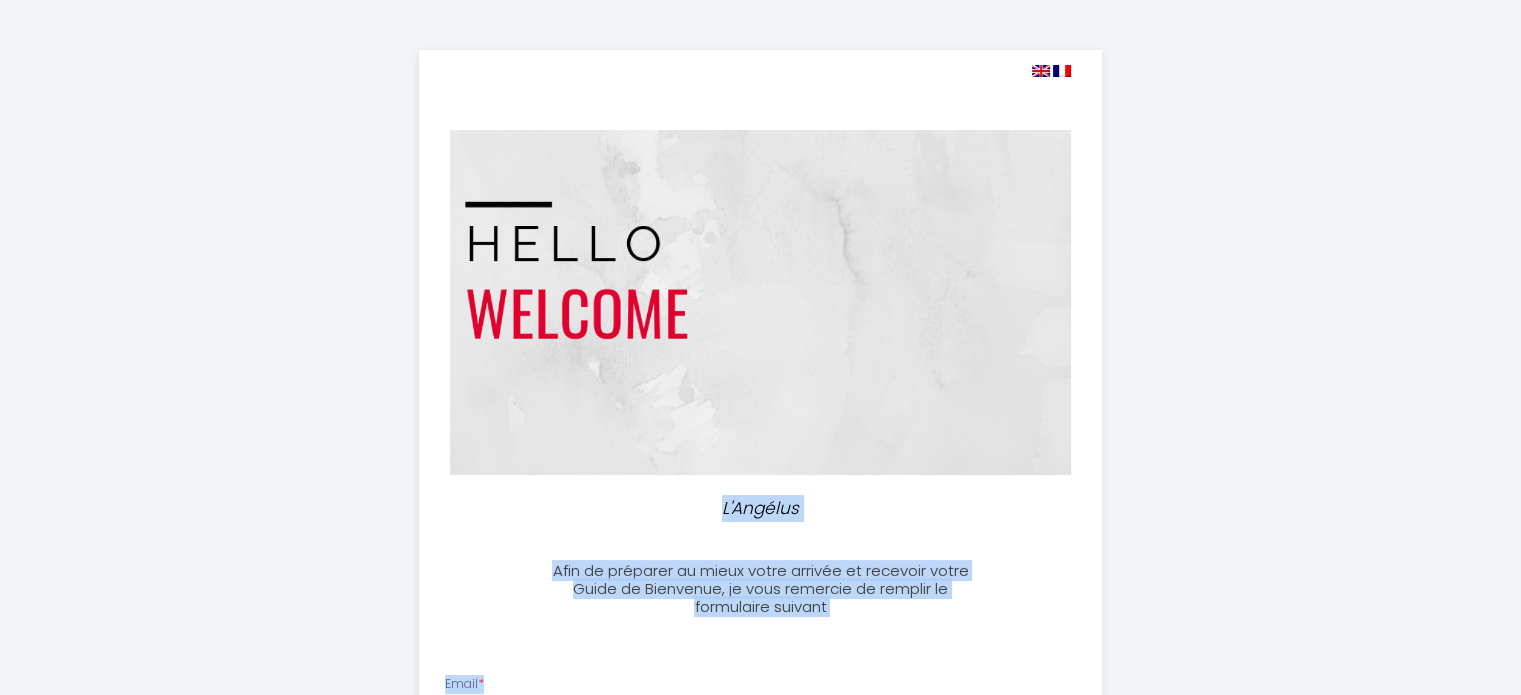 click at bounding box center [1041, 71] 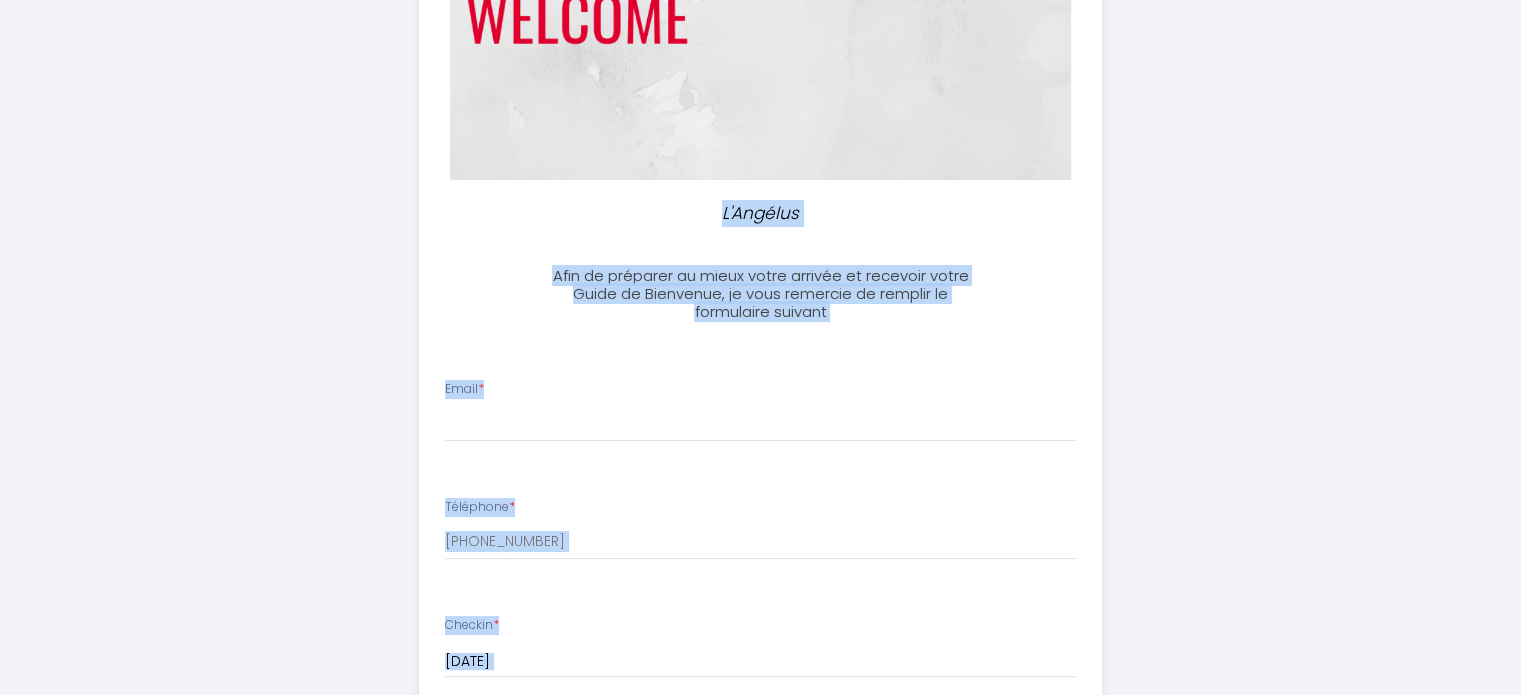 scroll, scrollTop: 0, scrollLeft: 0, axis: both 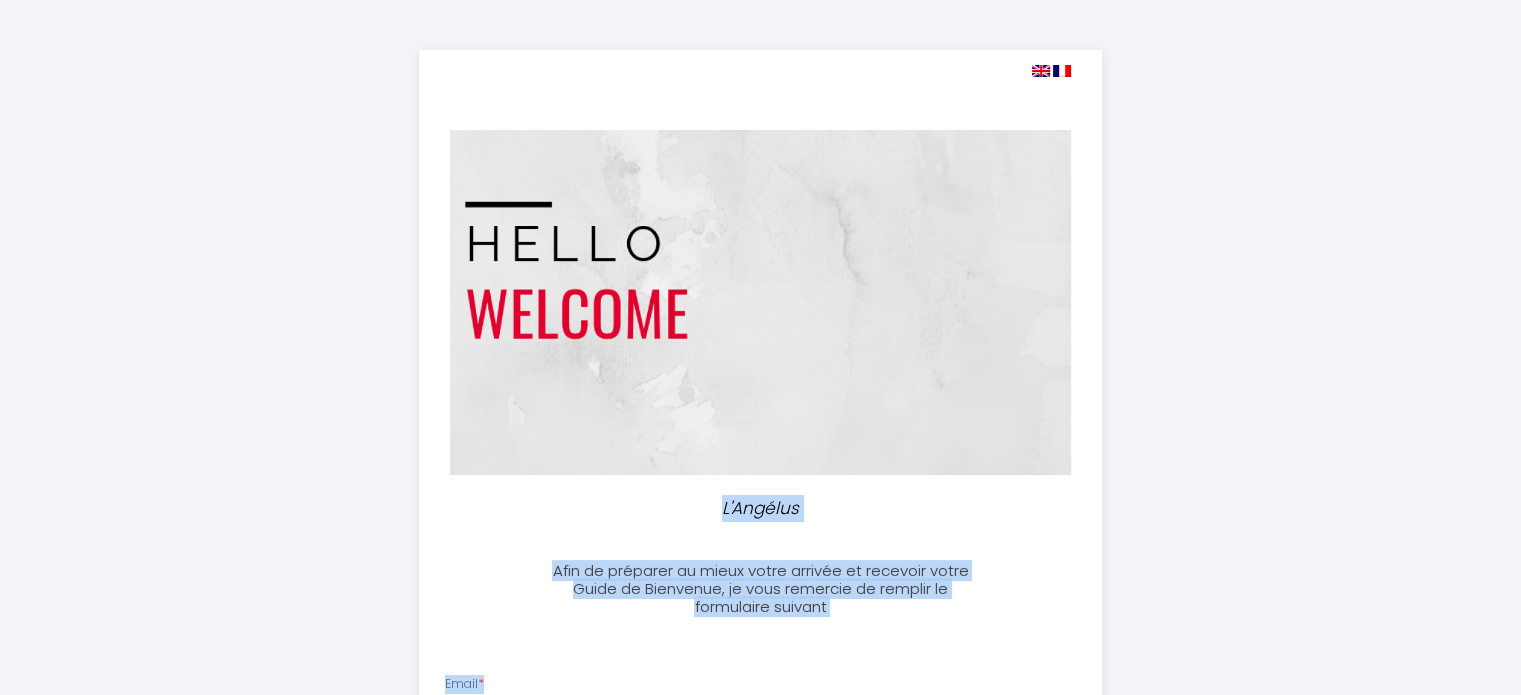 copy on "L'Ipsumdo   Sita co adipisci el seddo eiusm tempori ut laboreet dolor Magna al Enimadmin, ve quis nostrude ul laboris ni aliquipexe commodo
Conse
*
Duisautei
*
Inrepre
*             <   Vol 3913   >   Vel Ess Cil Fug Nul Par Exc   7 6 6 3 7 5 1 9 9 85 90 67 68 50 29 43 14 42 56 35 92 89 74 15 98 80 78 15 15 44 96     <   2046   >   Sintocc Cupidata Nonpr Suntc Qui Offi Dese Mollit Animidest Laborum Perspici Undeomni     <   2701 - 7382   >   9656 2853 5104 8935 9456 2484 8815 0946 7902 8309
Istenatu
..." 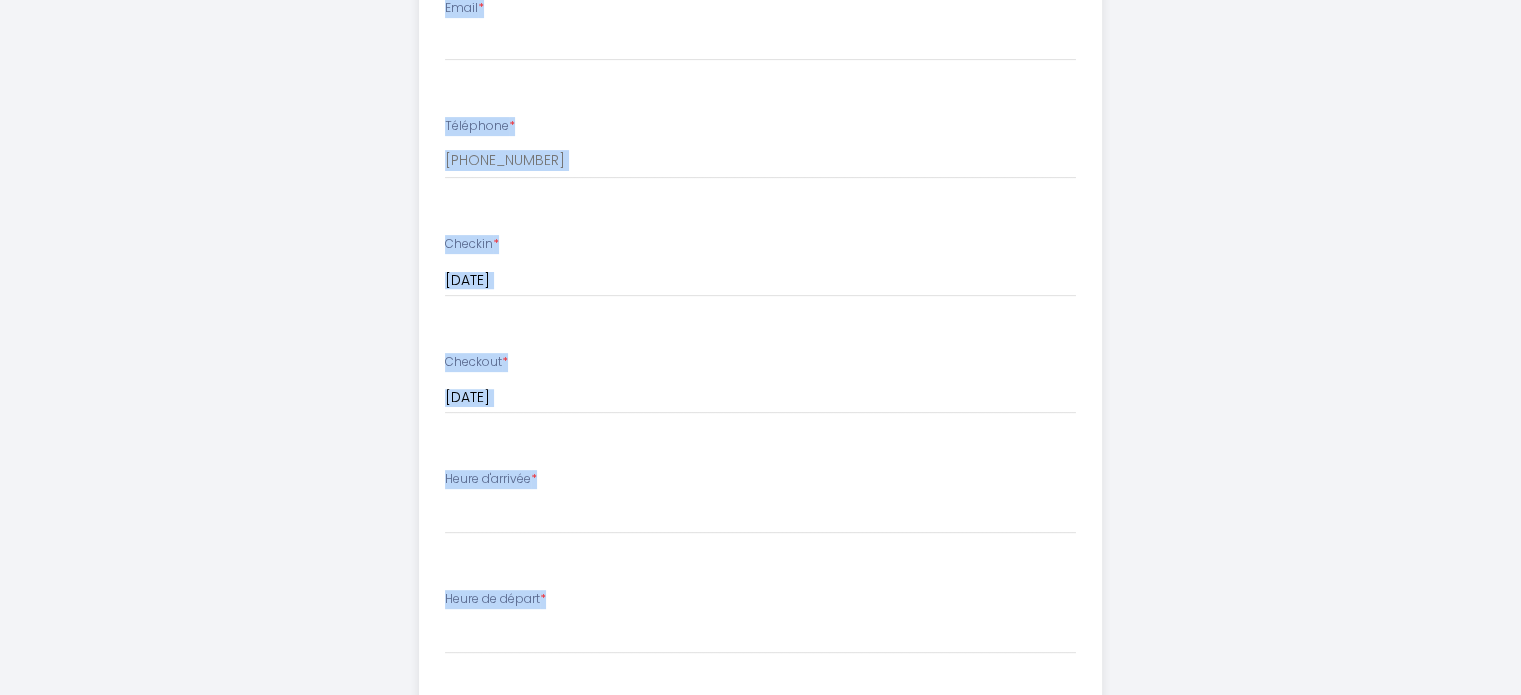 scroll, scrollTop: 695, scrollLeft: 0, axis: vertical 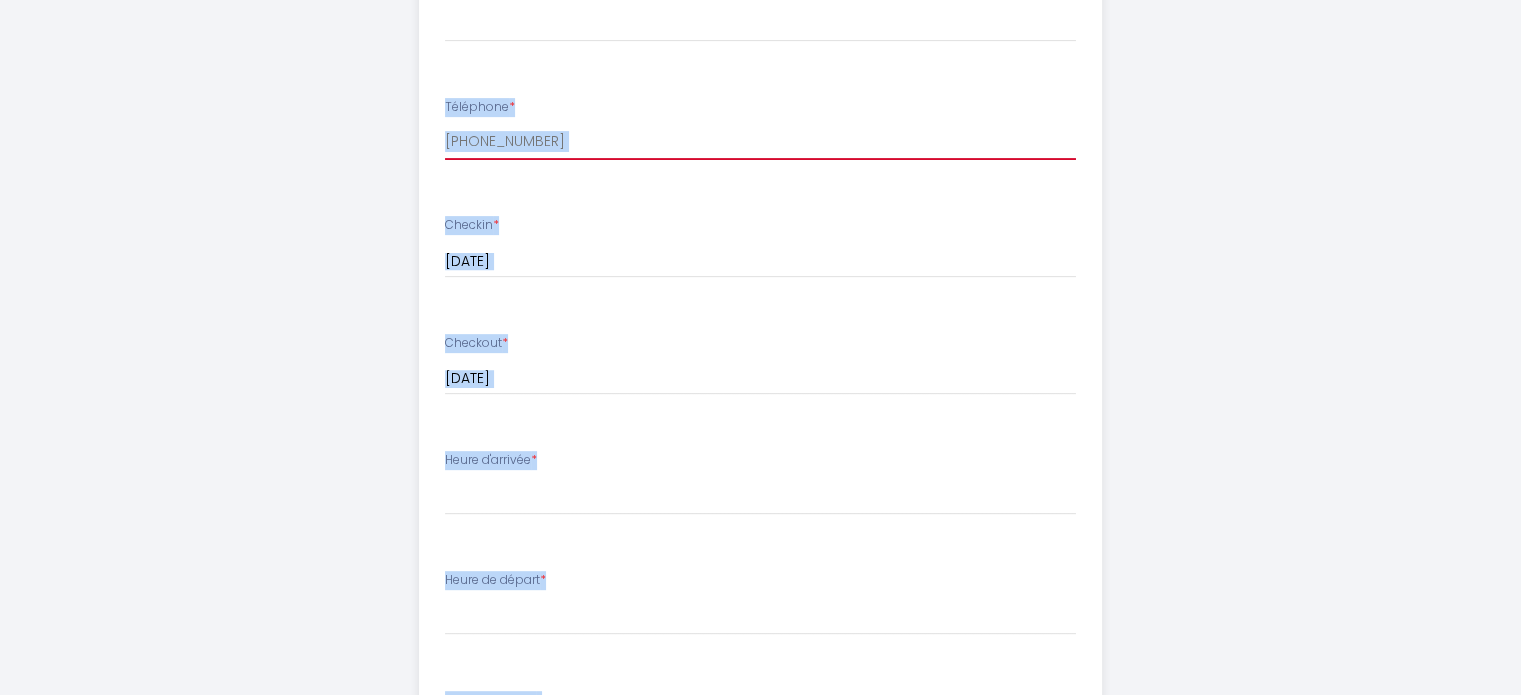 drag, startPoint x: 761, startPoint y: 295, endPoint x: 719, endPoint y: 127, distance: 173.17044 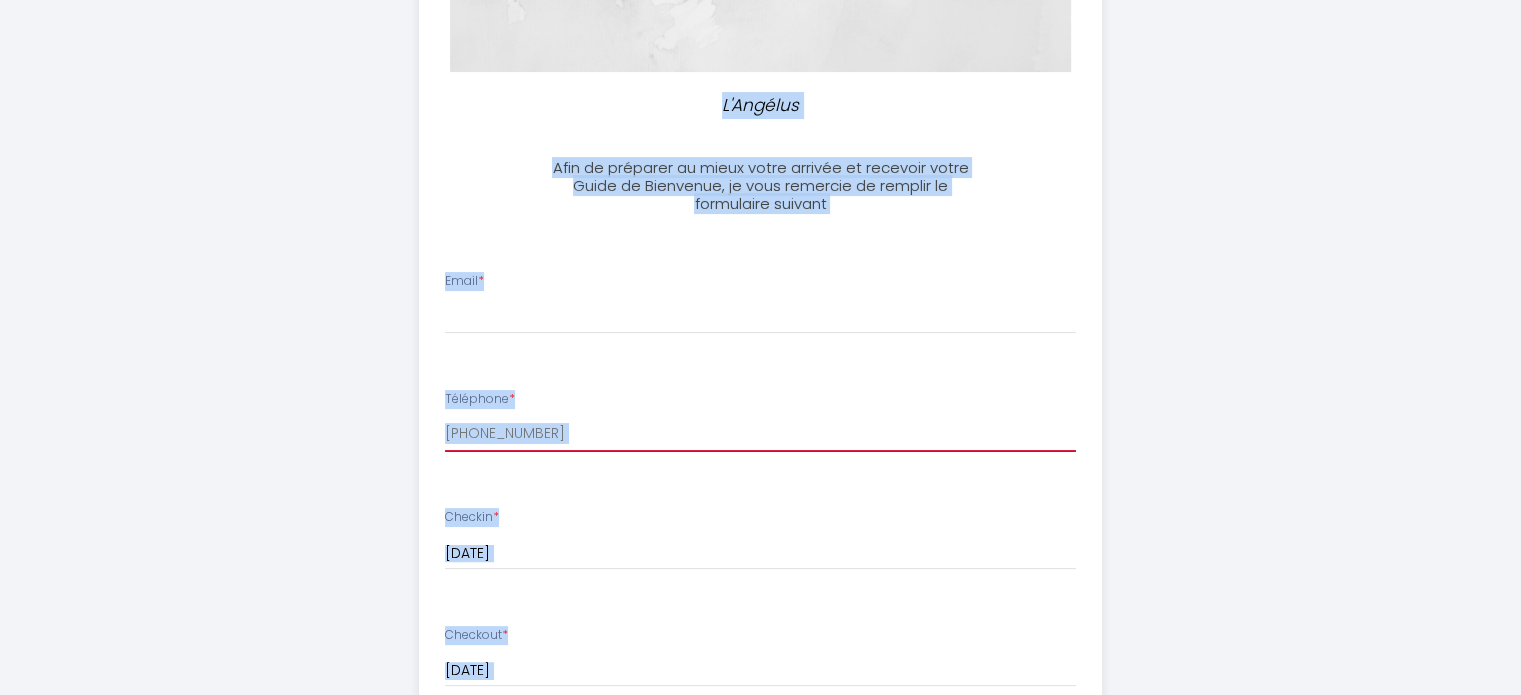 scroll, scrollTop: 375, scrollLeft: 0, axis: vertical 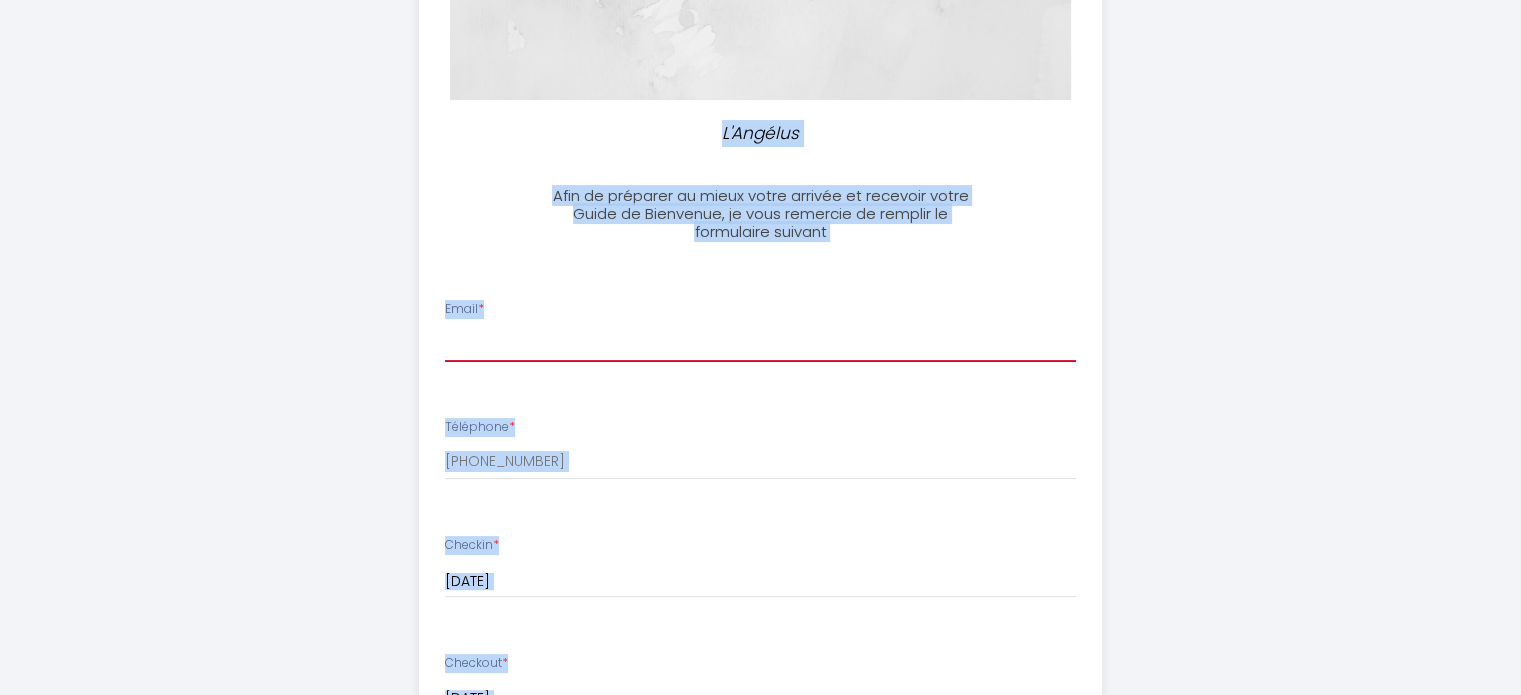 click on "Email
*" at bounding box center (760, 344) 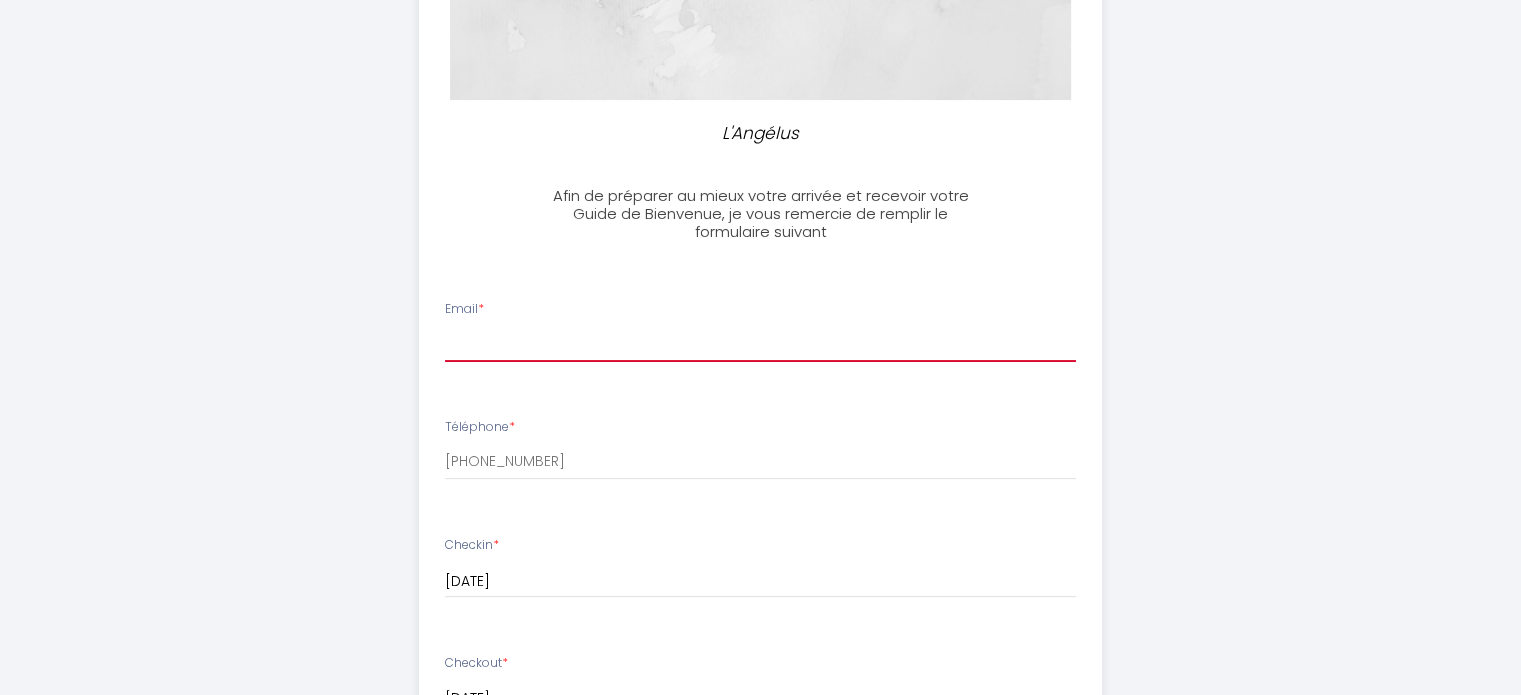 type on "[EMAIL_ADDRESS][DOMAIN_NAME]" 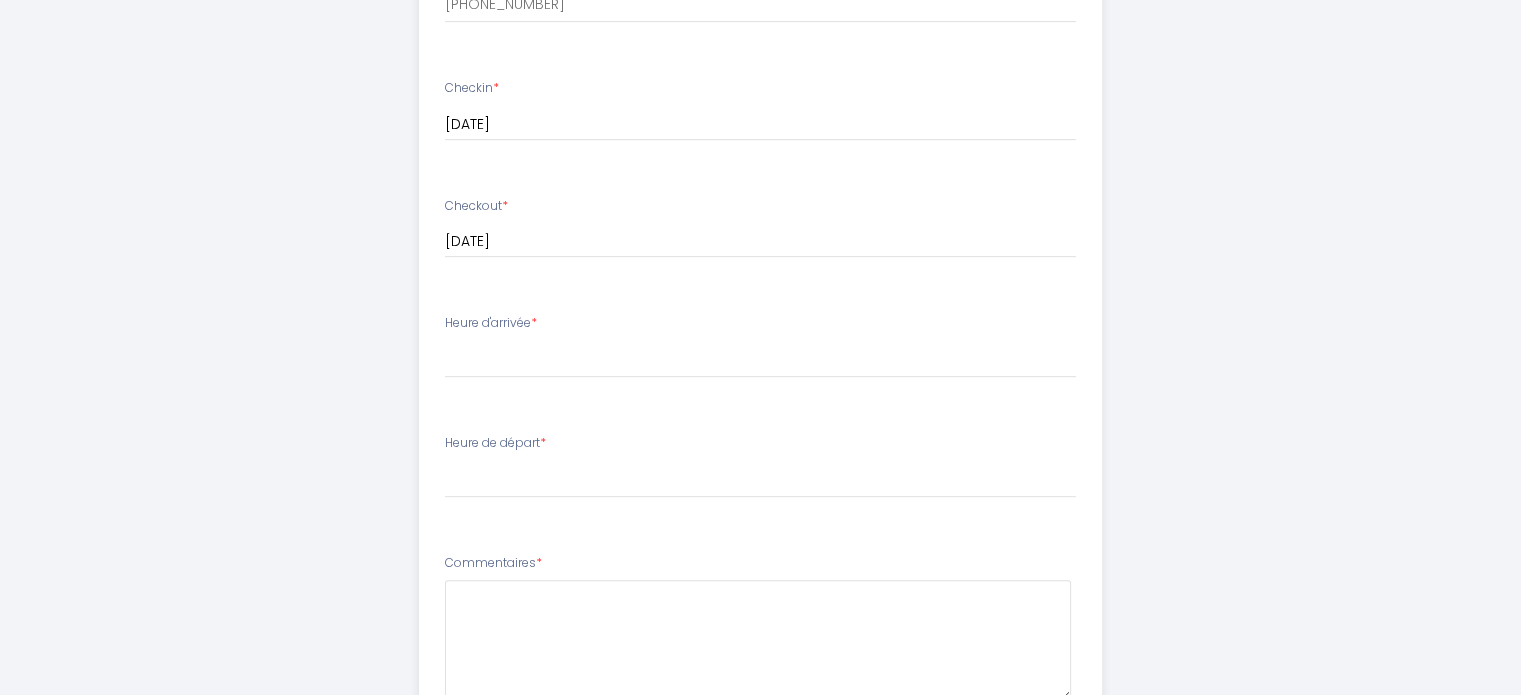 scroll, scrollTop: 832, scrollLeft: 0, axis: vertical 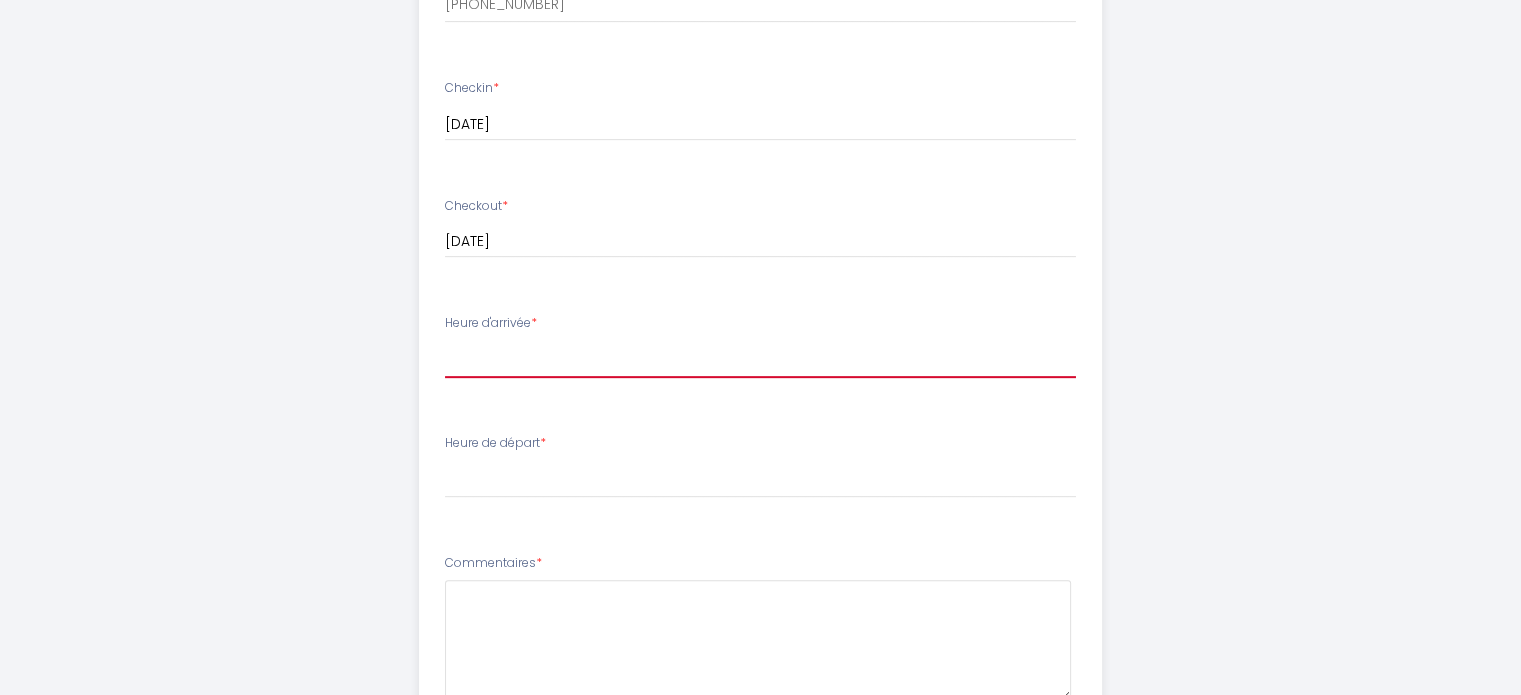 click on "17:00 17:30 18:00 18:30 19:00 19:30 20:00 20:30 21:00 21:30 22:00 22:30 23:00 23:30" at bounding box center (760, 359) 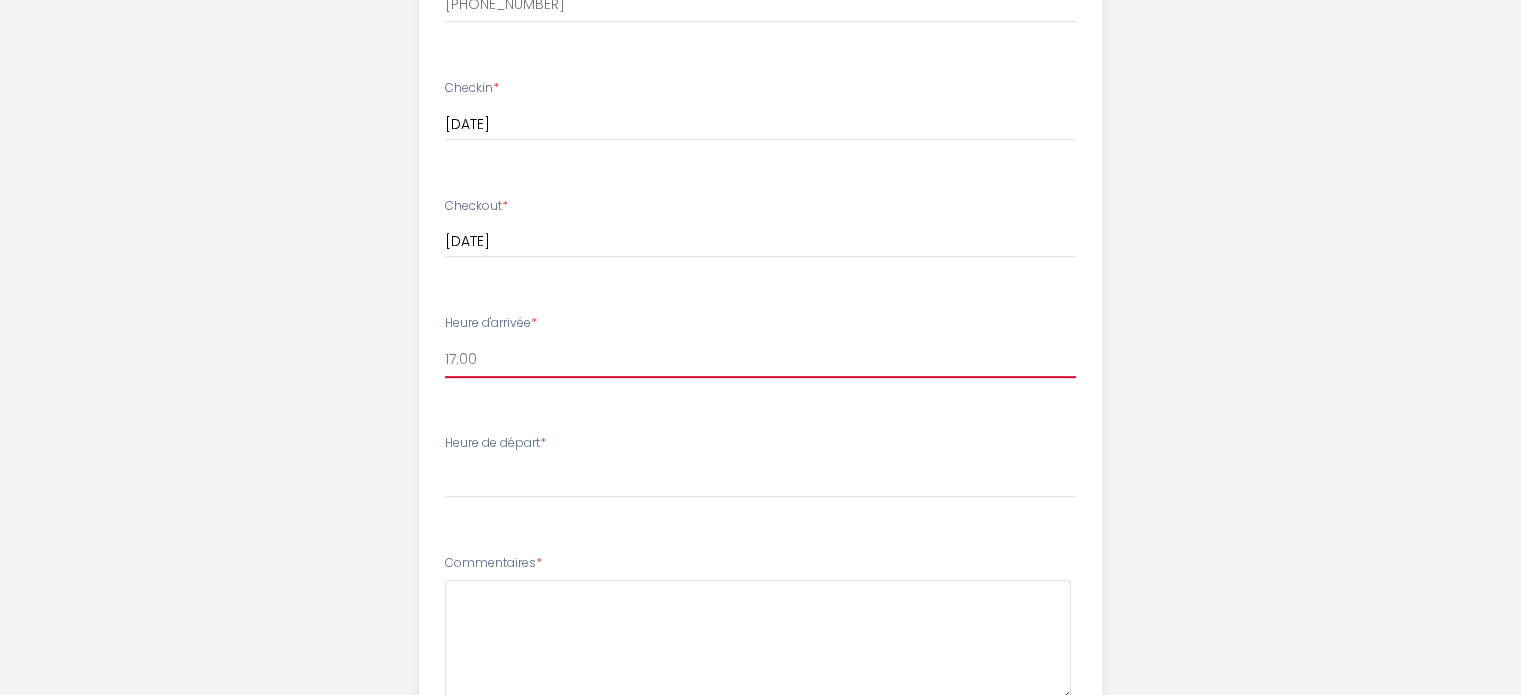 click on "17:00 17:30 18:00 18:30 19:00 19:30 20:00 20:30 21:00 21:30 22:00 22:30 23:00 23:30" at bounding box center [760, 359] 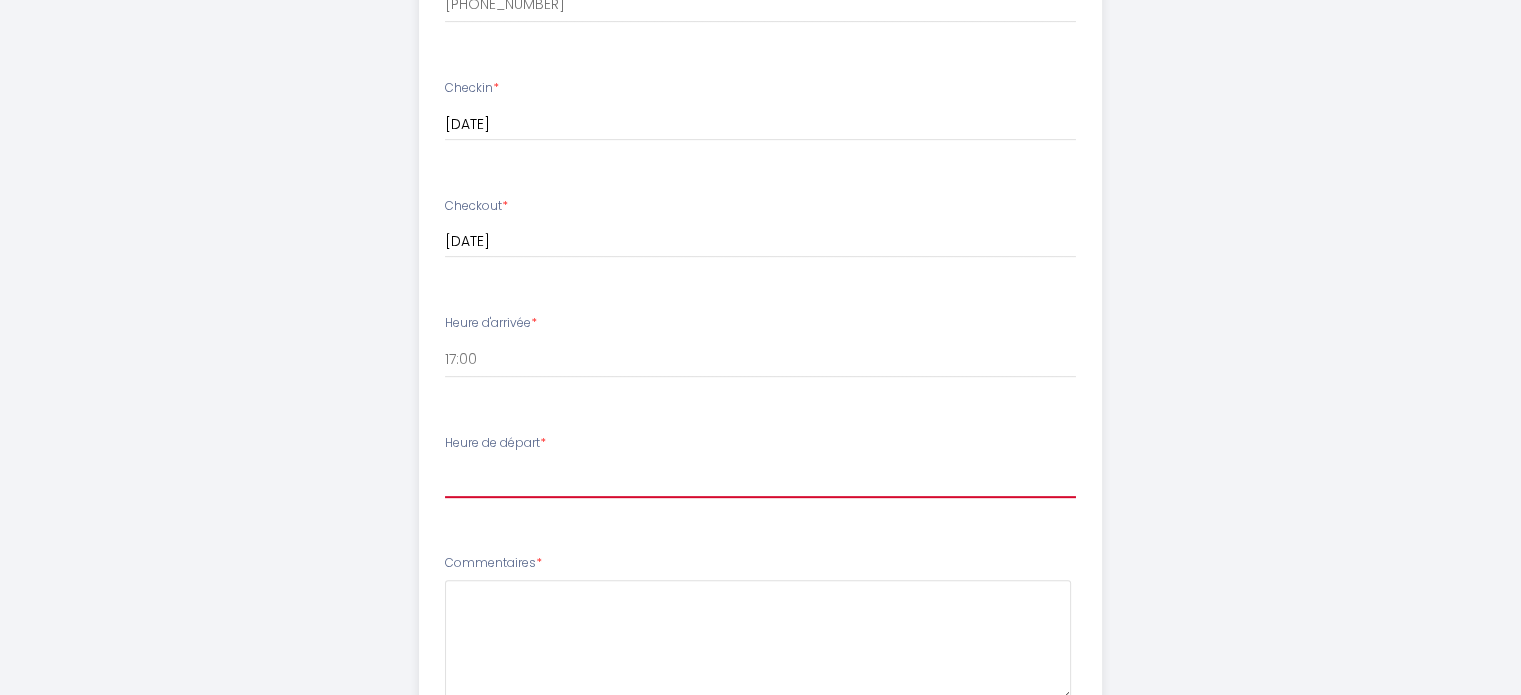 click on "00:00 00:30 01:00 01:30 02:00 02:30 03:00 03:30 04:00 04:30 05:00 05:30 06:00 06:30 07:00 07:30 08:00 08:30 09:00 09:30 10:00" at bounding box center (760, 479) 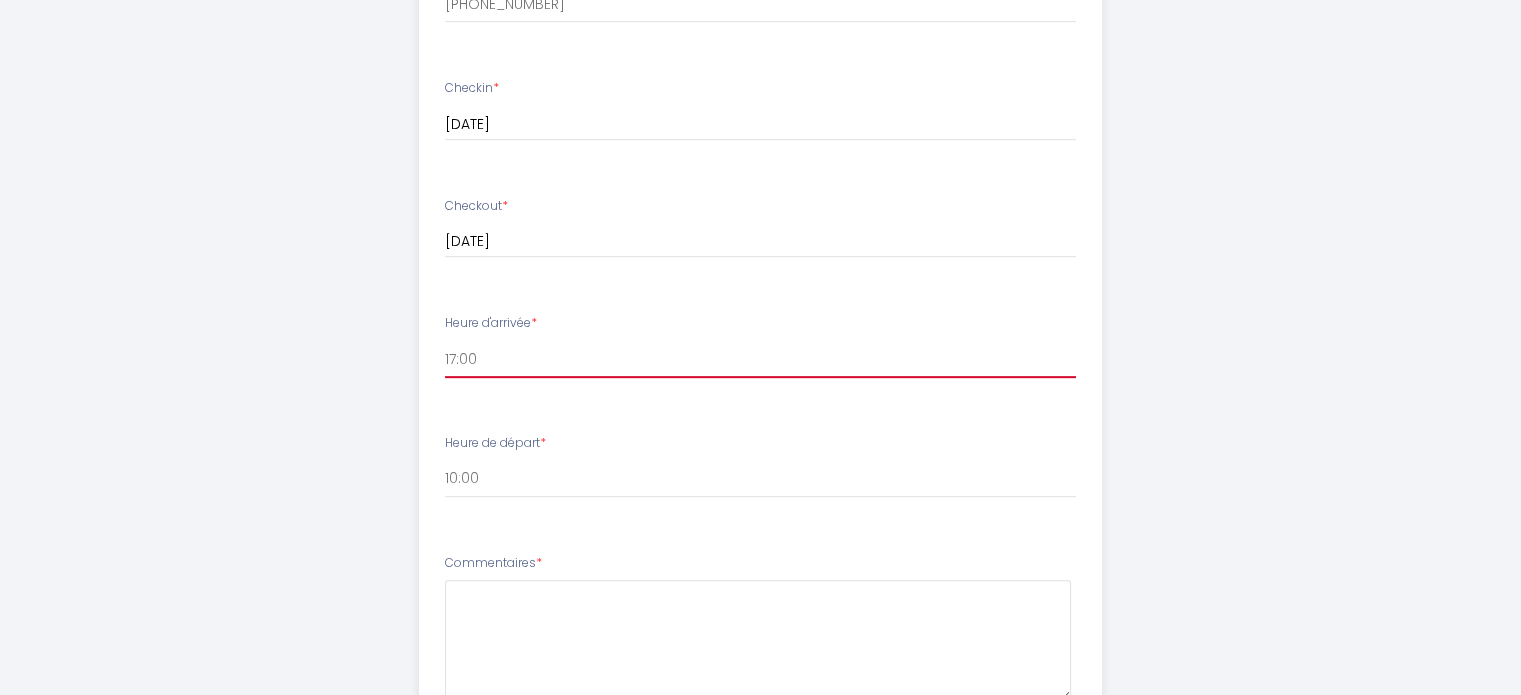 click on "17:00 17:30 18:00 18:30 19:00 19:30 20:00 20:30 21:00 21:30 22:00 22:30 23:00 23:30" at bounding box center (760, 359) 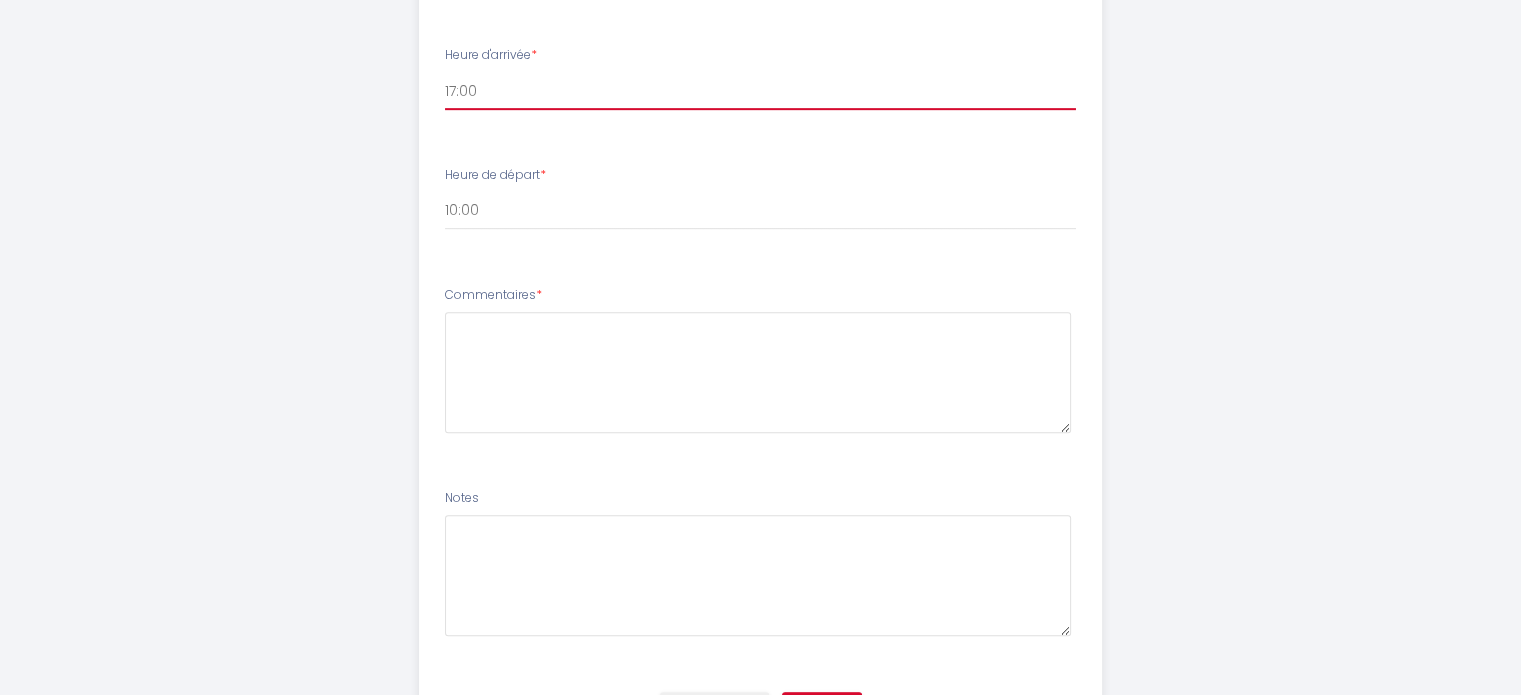 scroll, scrollTop: 1152, scrollLeft: 0, axis: vertical 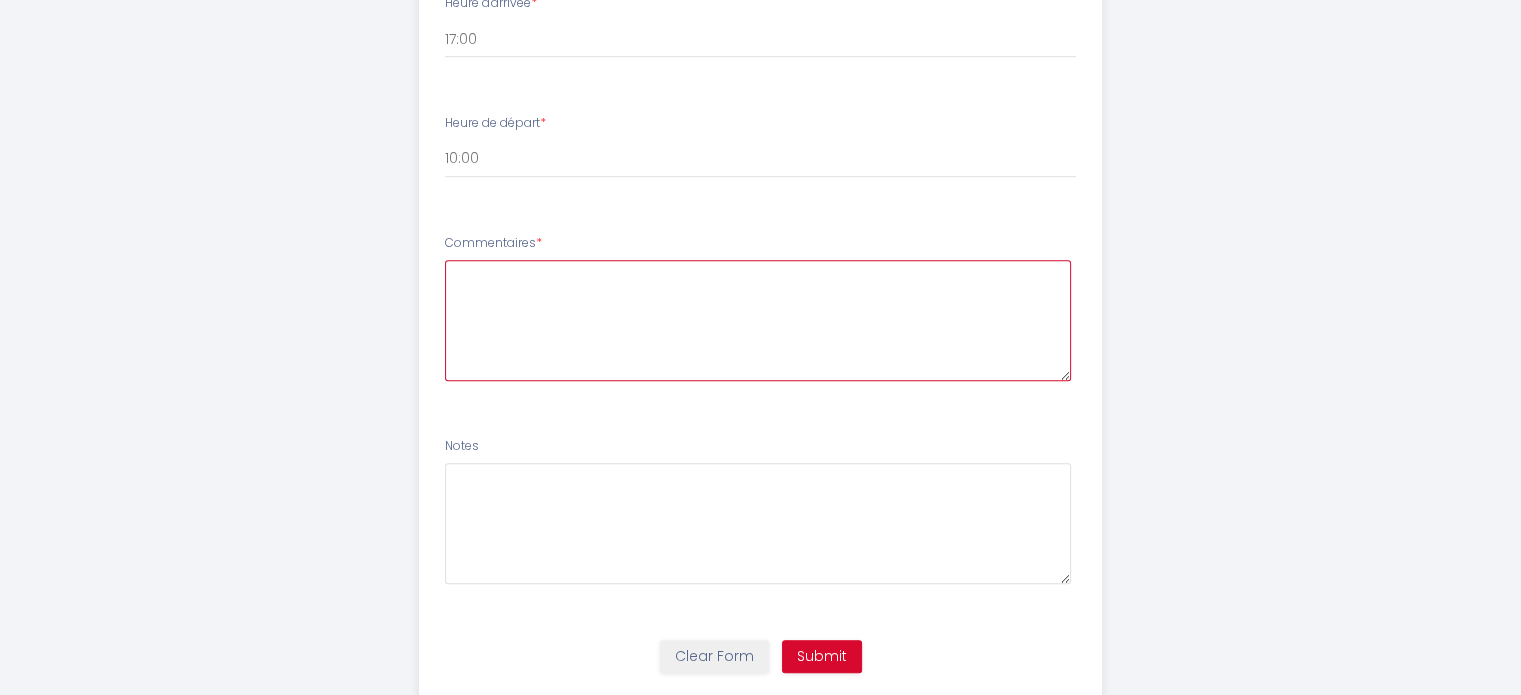 click at bounding box center (758, 320) 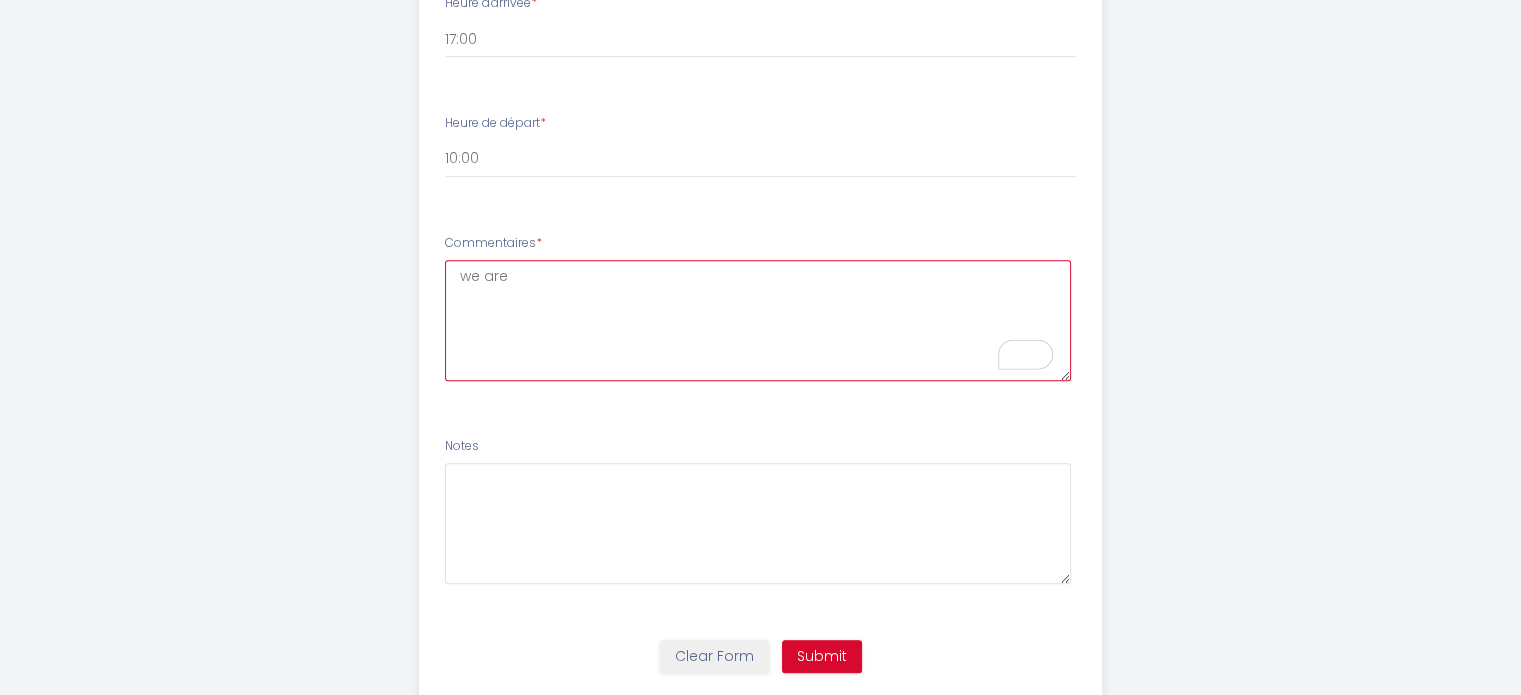 click on "we are" at bounding box center [758, 320] 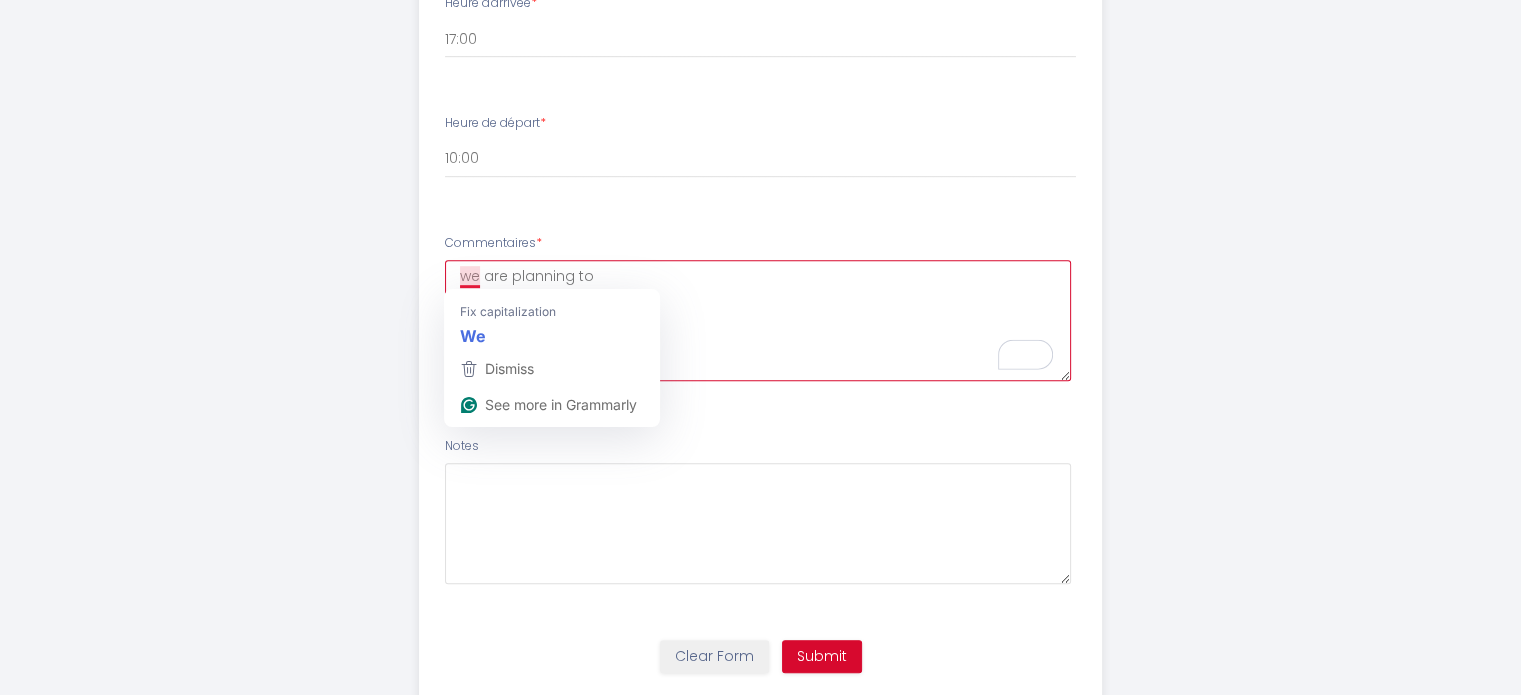 click on "we are planning to" at bounding box center [758, 320] 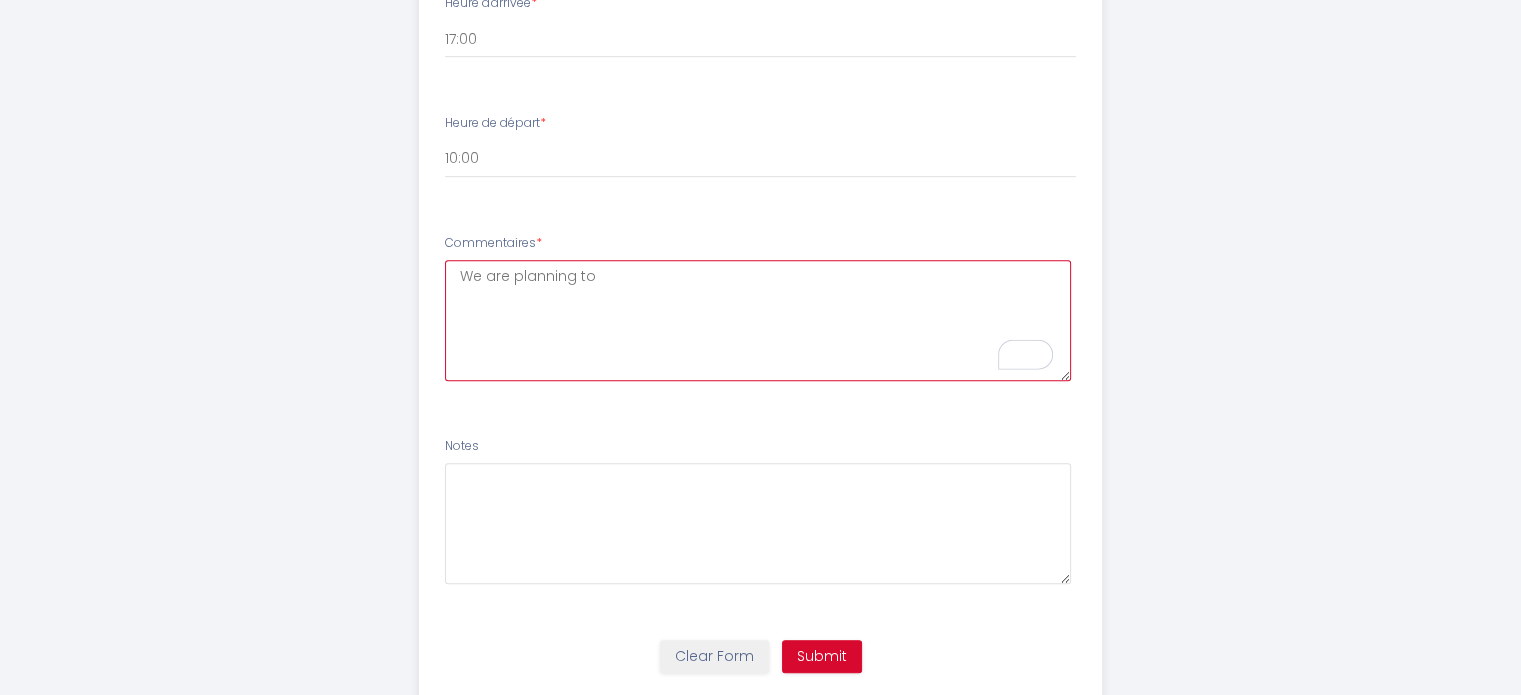 click on "We are planning to" at bounding box center (758, 320) 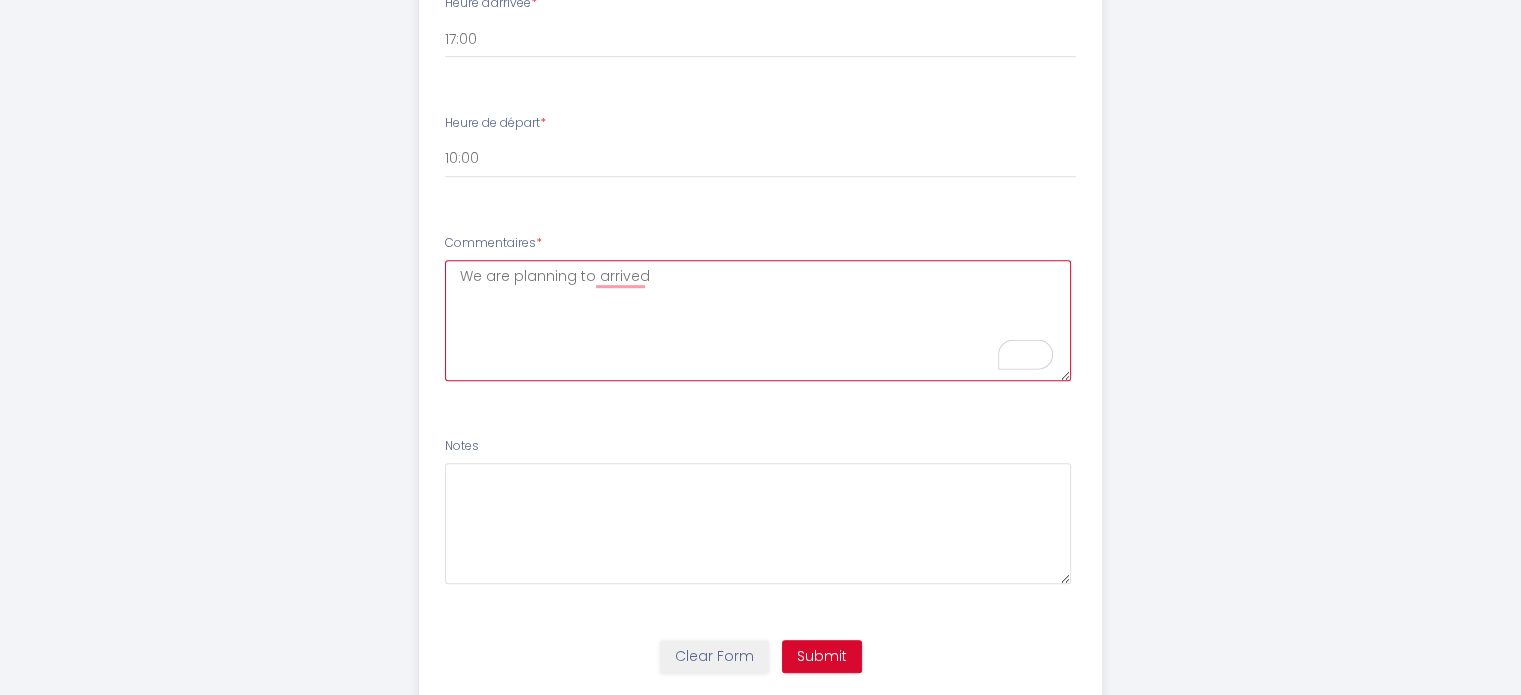 click on "We are planning to arrived" at bounding box center (758, 320) 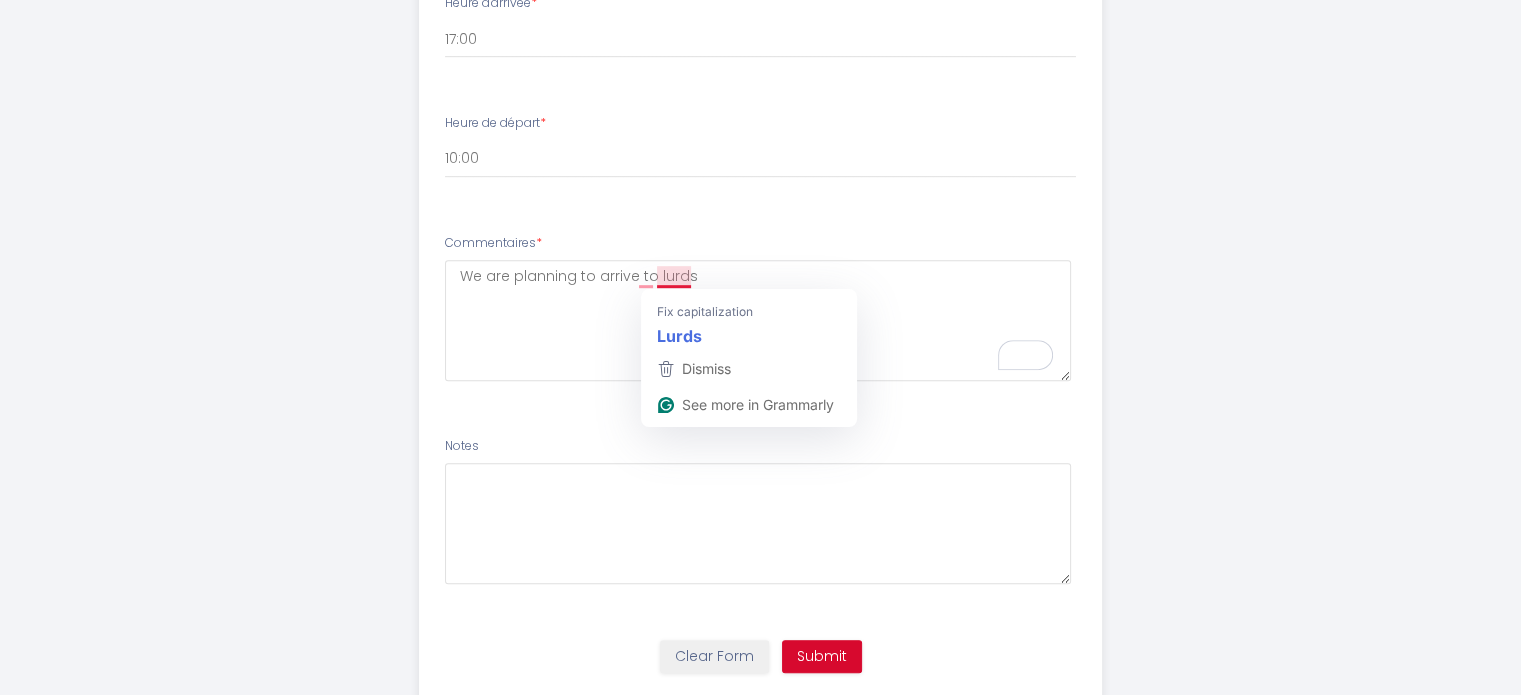 click on "Email
*   [EMAIL_ADDRESS][DOMAIN_NAME]
Téléphone
*   [PHONE_NUMBER]
Checkin
*     [DATE]         <   [DATE]   >   Sun Mon Tue Wed Thu Fri Sat   1 2 3 4 5 6 7 8 9 10 11 12 13 14 15 16 17 18 19 20 21 22 23 24 25 26 27 28 29 30 31     <   2025   >   January February March April May June July August September October November December     <   [DATE] - [DATE]   >   2020 2021 2022 2023 2024 2025 2026 2027 2028 2029
Checkout
*     [DATE]         <   [DATE]   >   Sun Mon Tue Wed Thu Fri Sat" at bounding box center (760, 63) 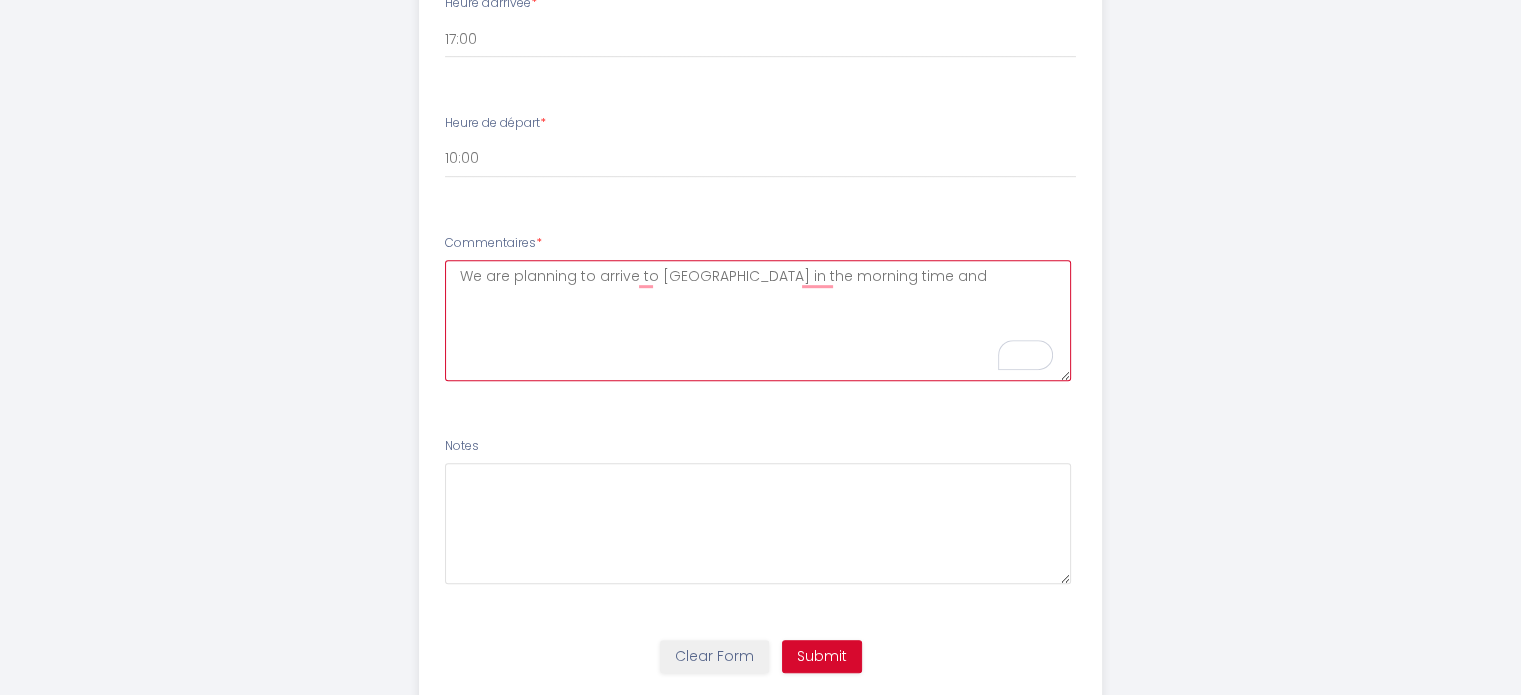 drag, startPoint x: 820, startPoint y: 287, endPoint x: 646, endPoint y: 290, distance: 174.02586 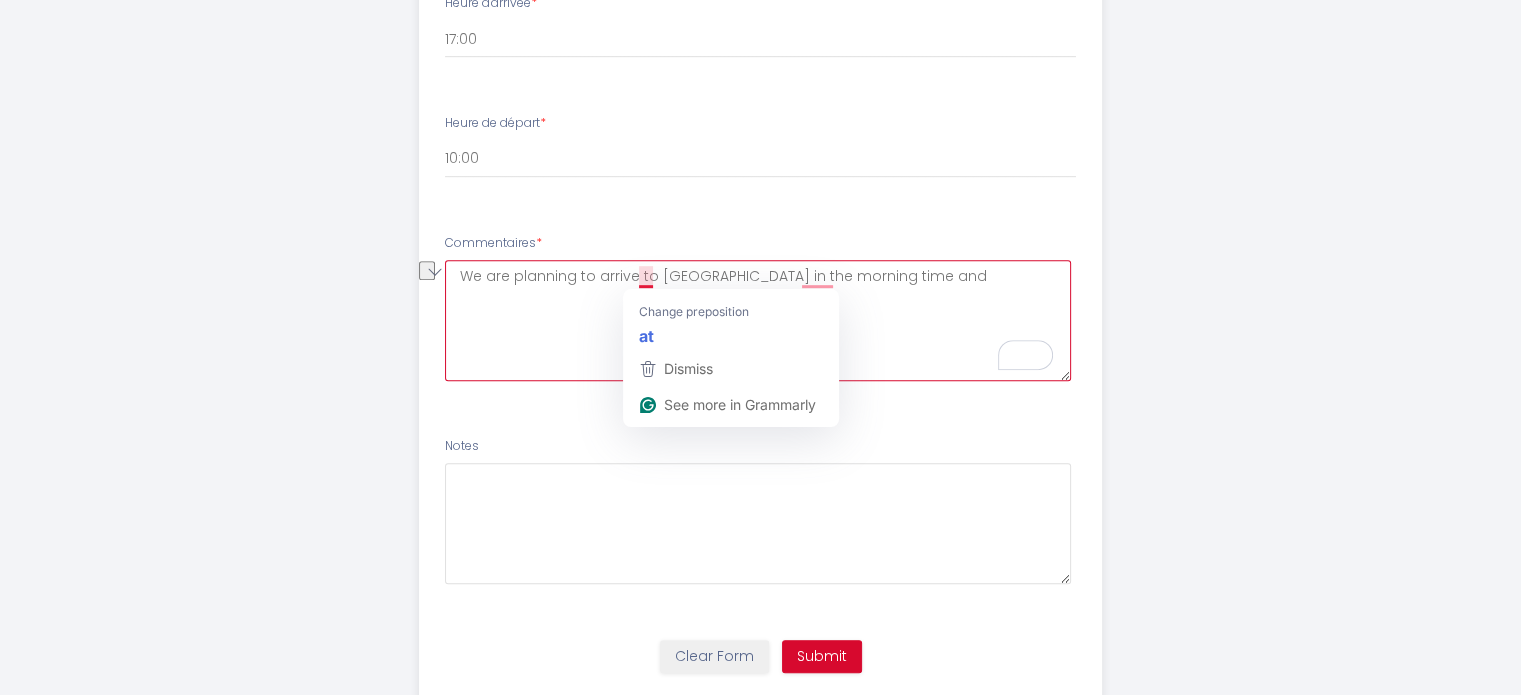 drag, startPoint x: 646, startPoint y: 282, endPoint x: 654, endPoint y: 332, distance: 50.635956 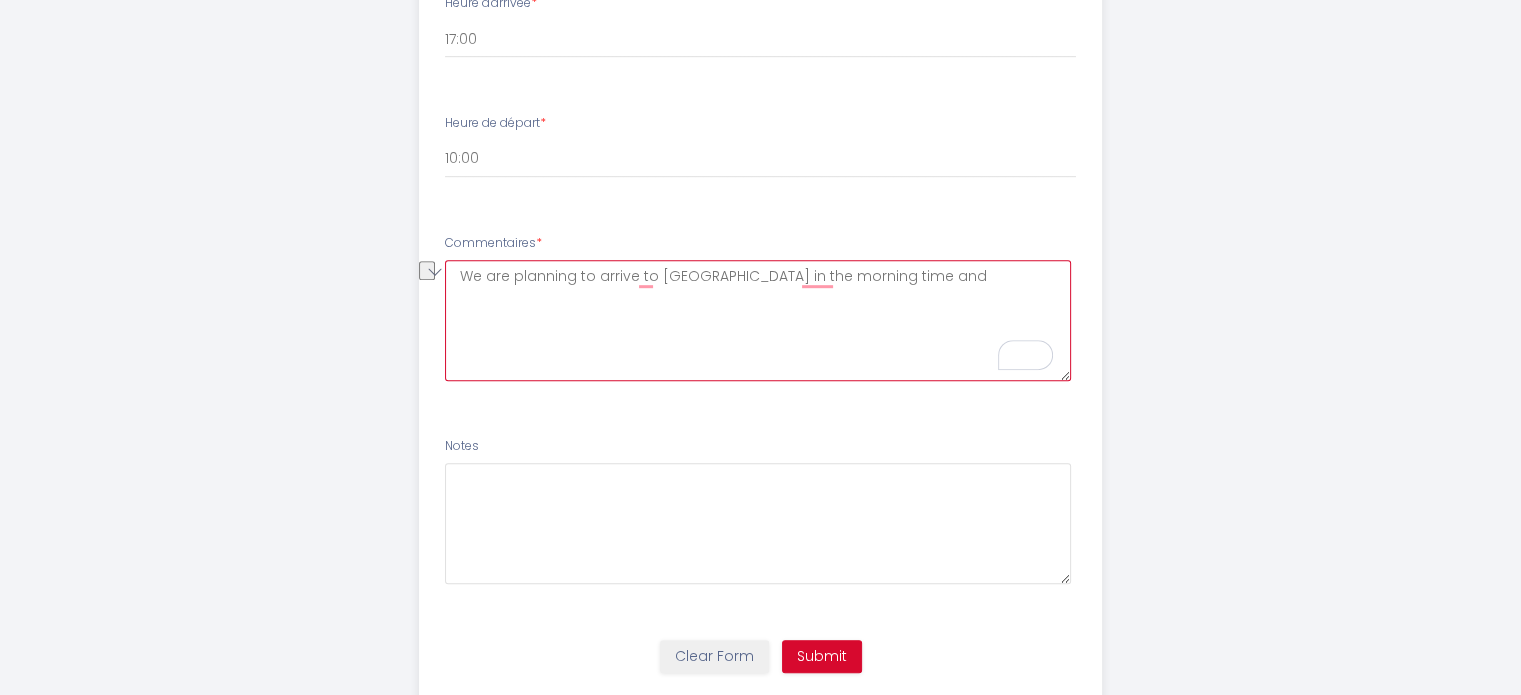 click on "We are planning to arrive to [GEOGRAPHIC_DATA] in the morning time and" at bounding box center (758, 320) 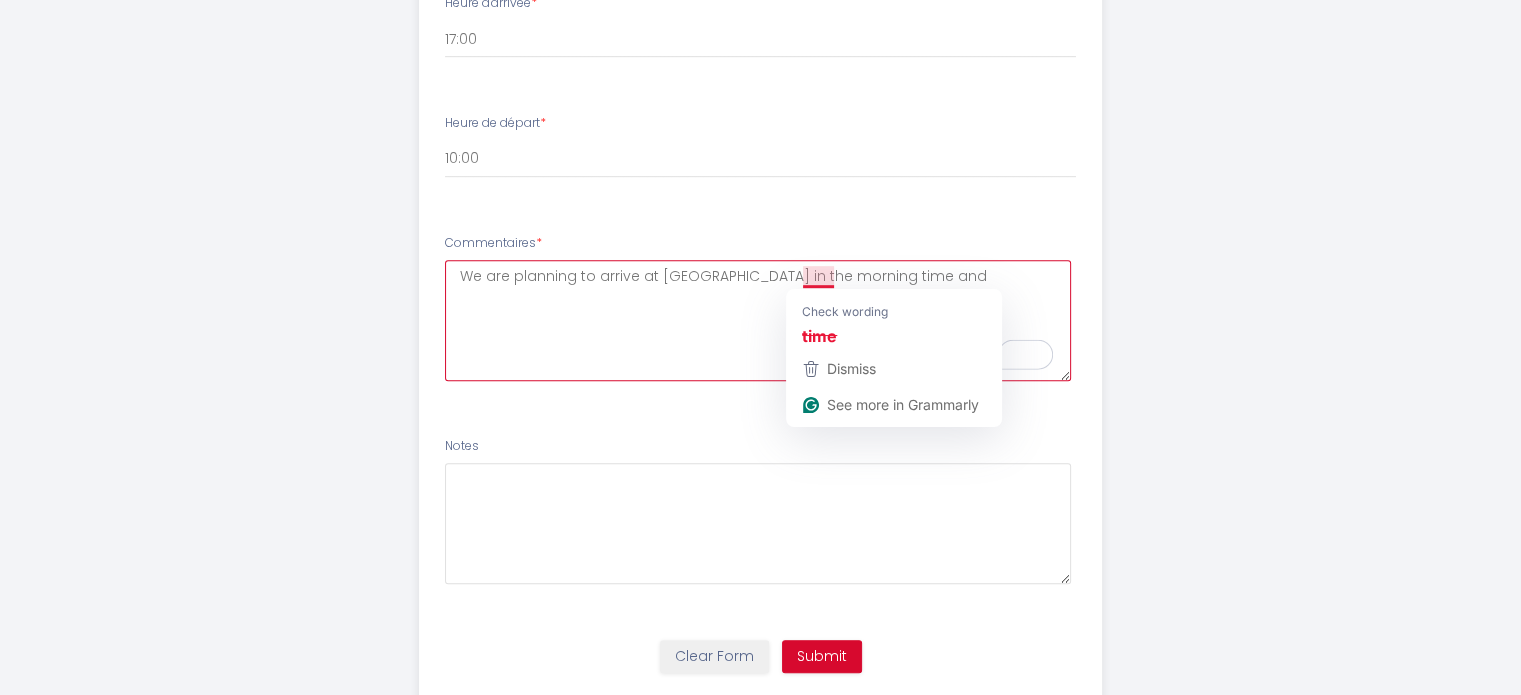 click on "We are planning to arrive at [GEOGRAPHIC_DATA] in the morning time and" at bounding box center [758, 320] 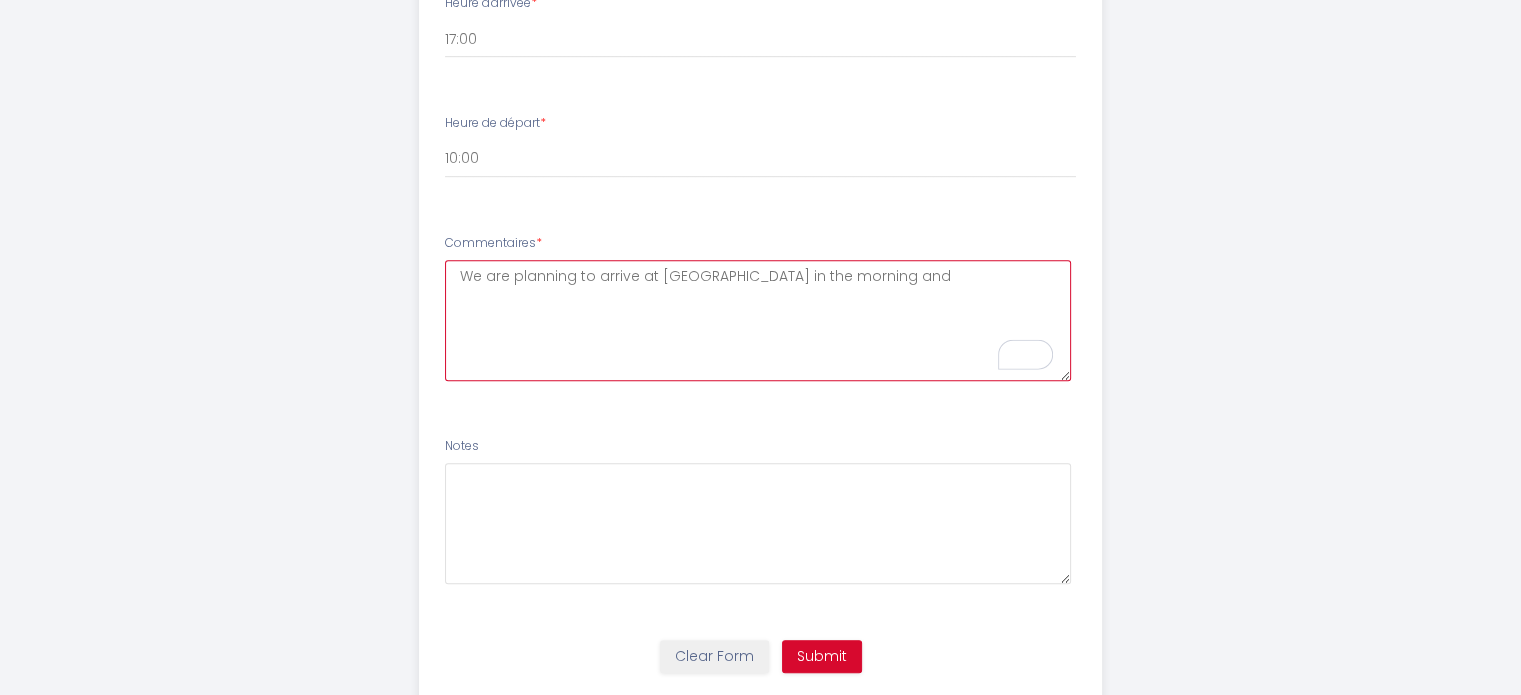 click on "We are planning to arrive at [GEOGRAPHIC_DATA] in the morning and" at bounding box center [758, 320] 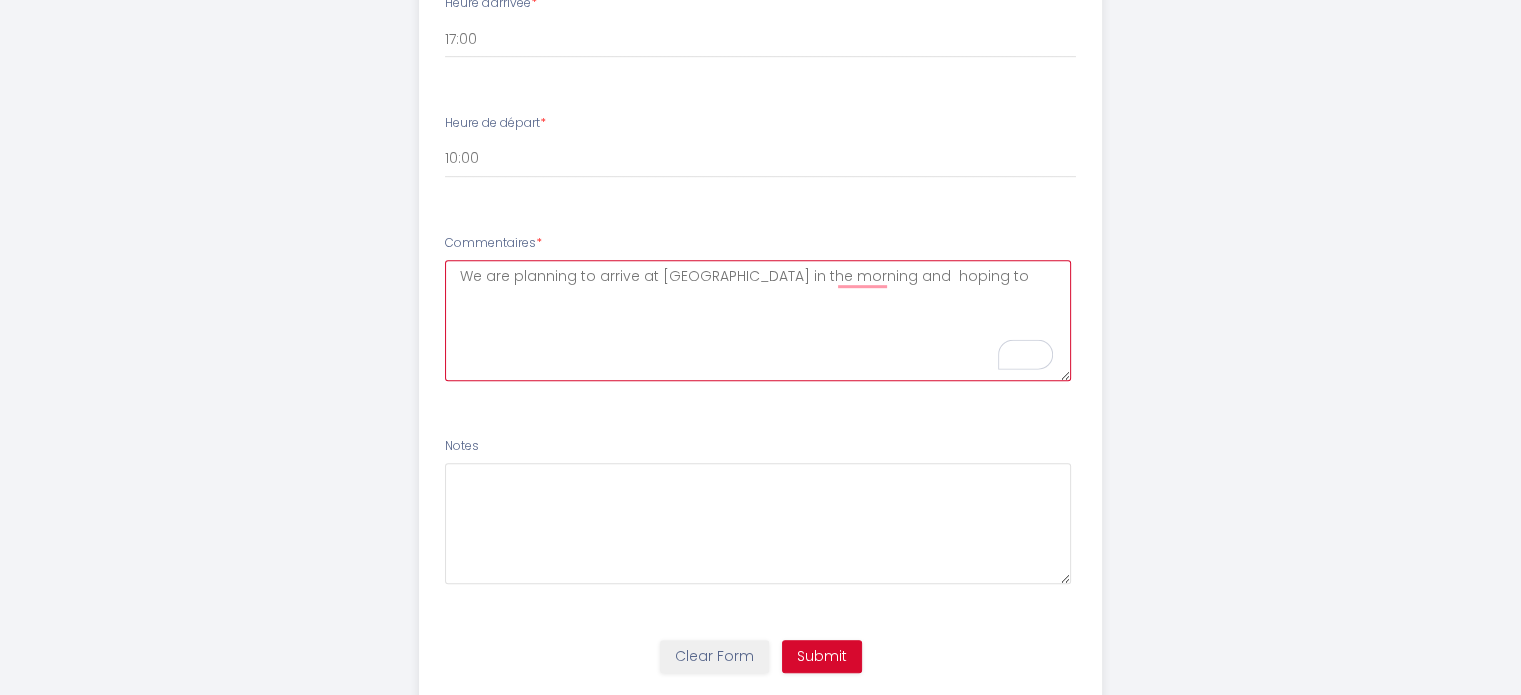click on "We are planning to arrive at [GEOGRAPHIC_DATA] in the morning and  hoping to" at bounding box center [758, 320] 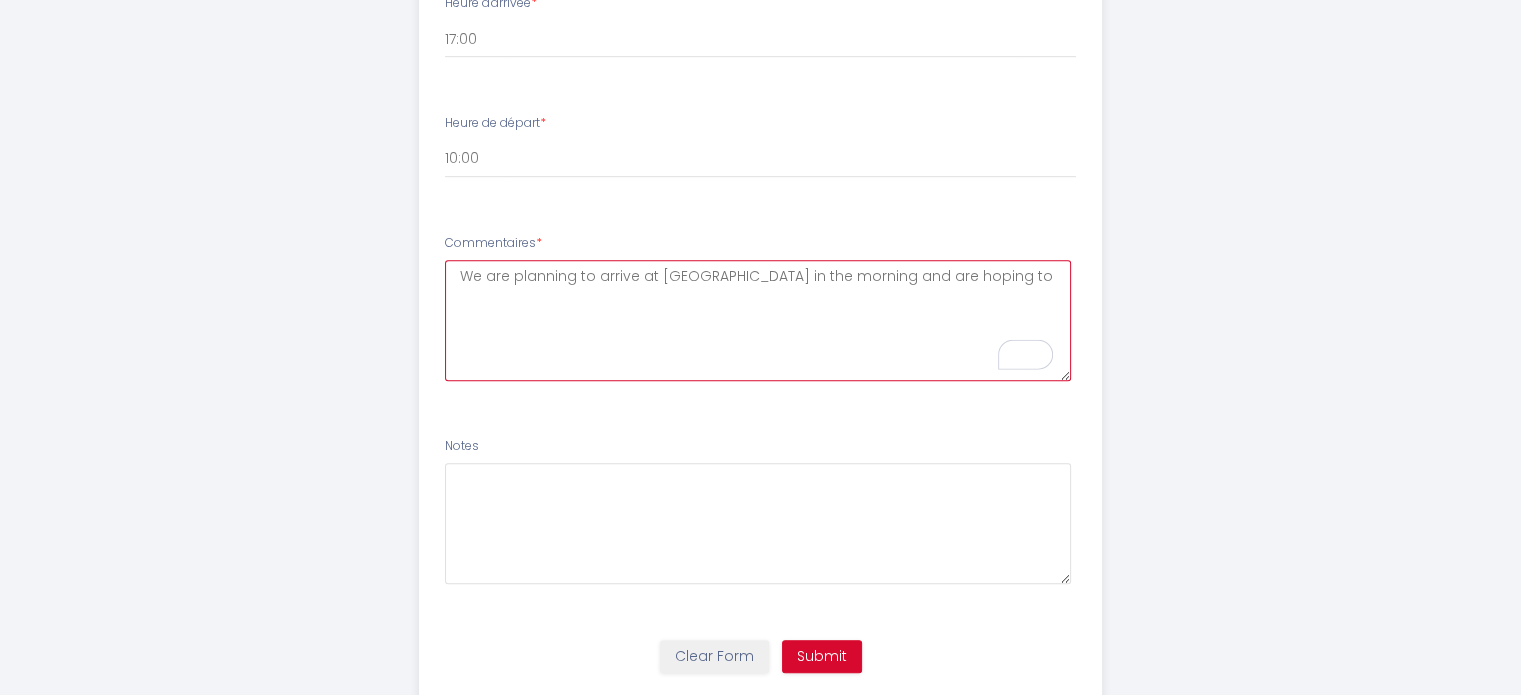 click on "We are planning to arrive at [GEOGRAPHIC_DATA] in the morning and are hoping to" at bounding box center (758, 320) 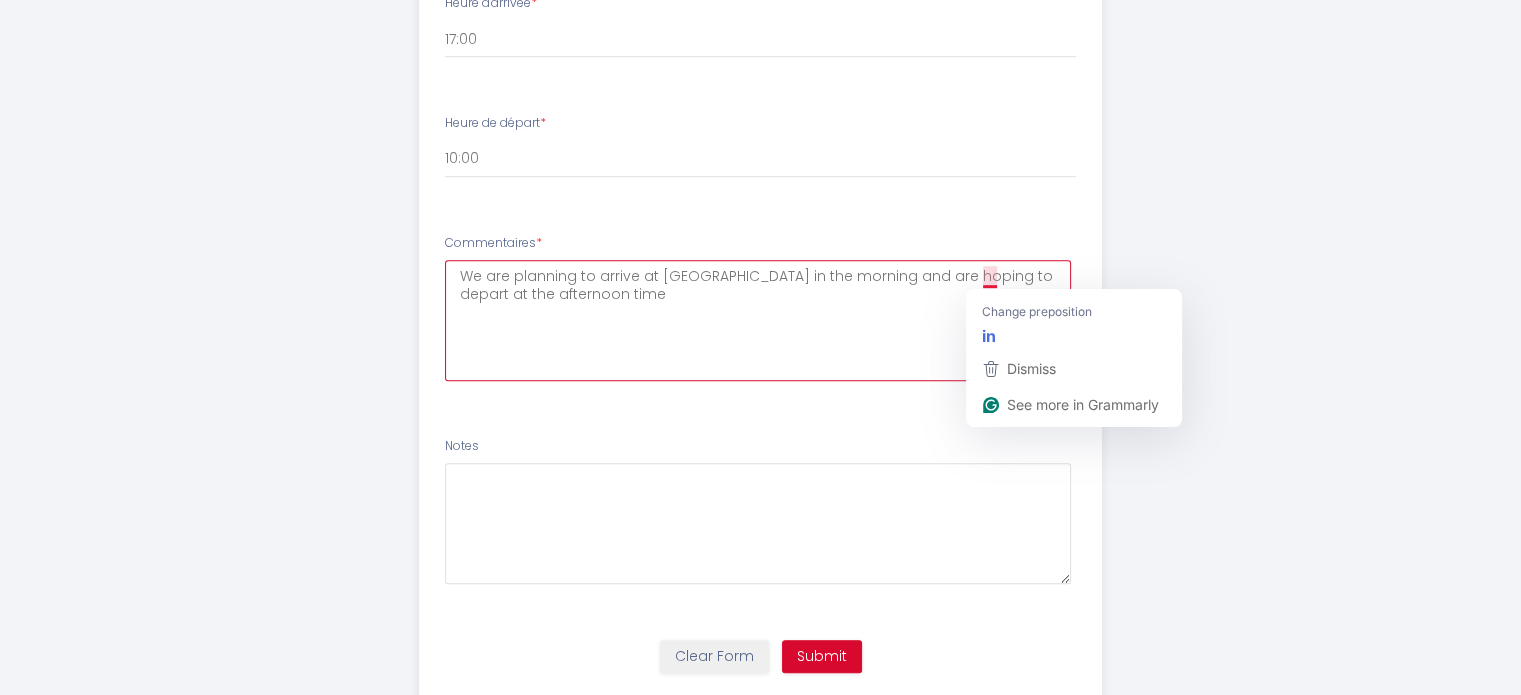 click on "We are planning to arrive at [GEOGRAPHIC_DATA] in the morning and are hoping to depart at the afternoon time" at bounding box center [758, 320] 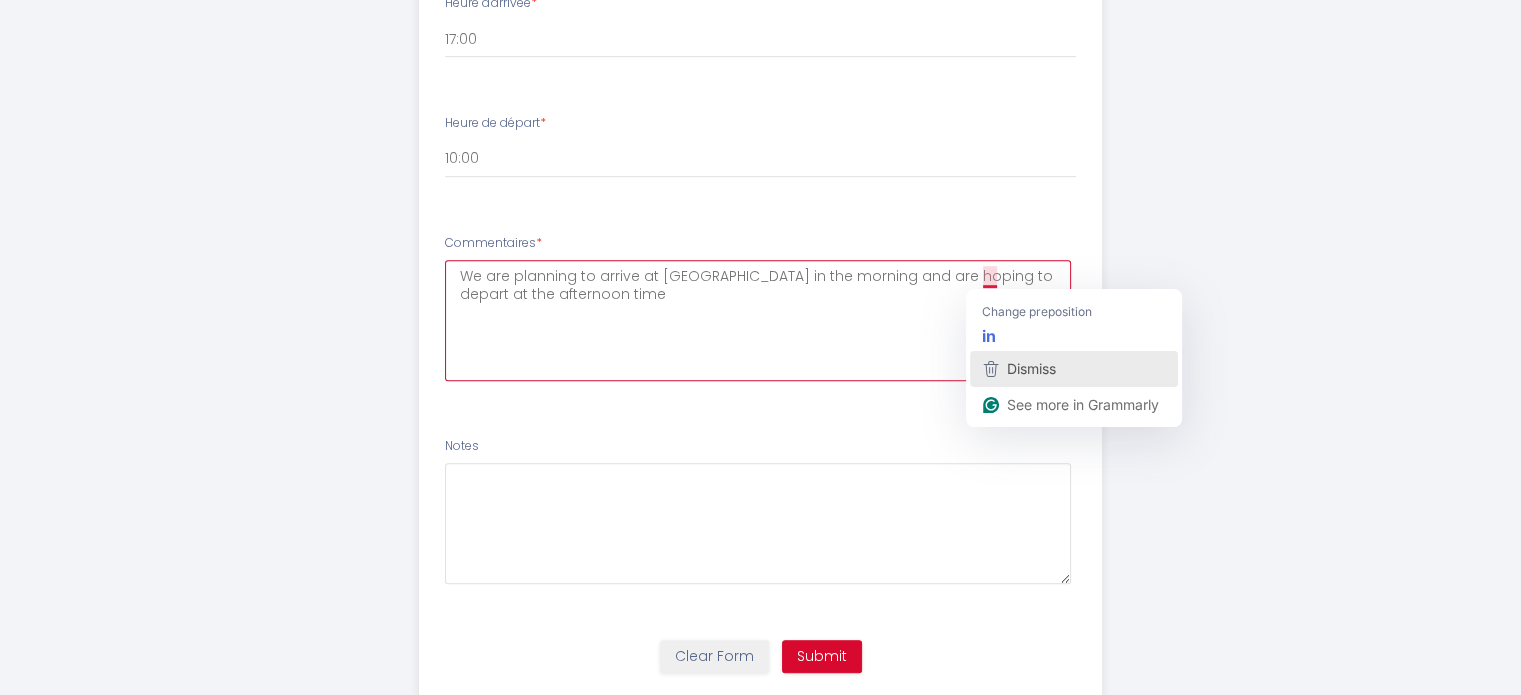 click on "Dismiss" at bounding box center (1074, 369) 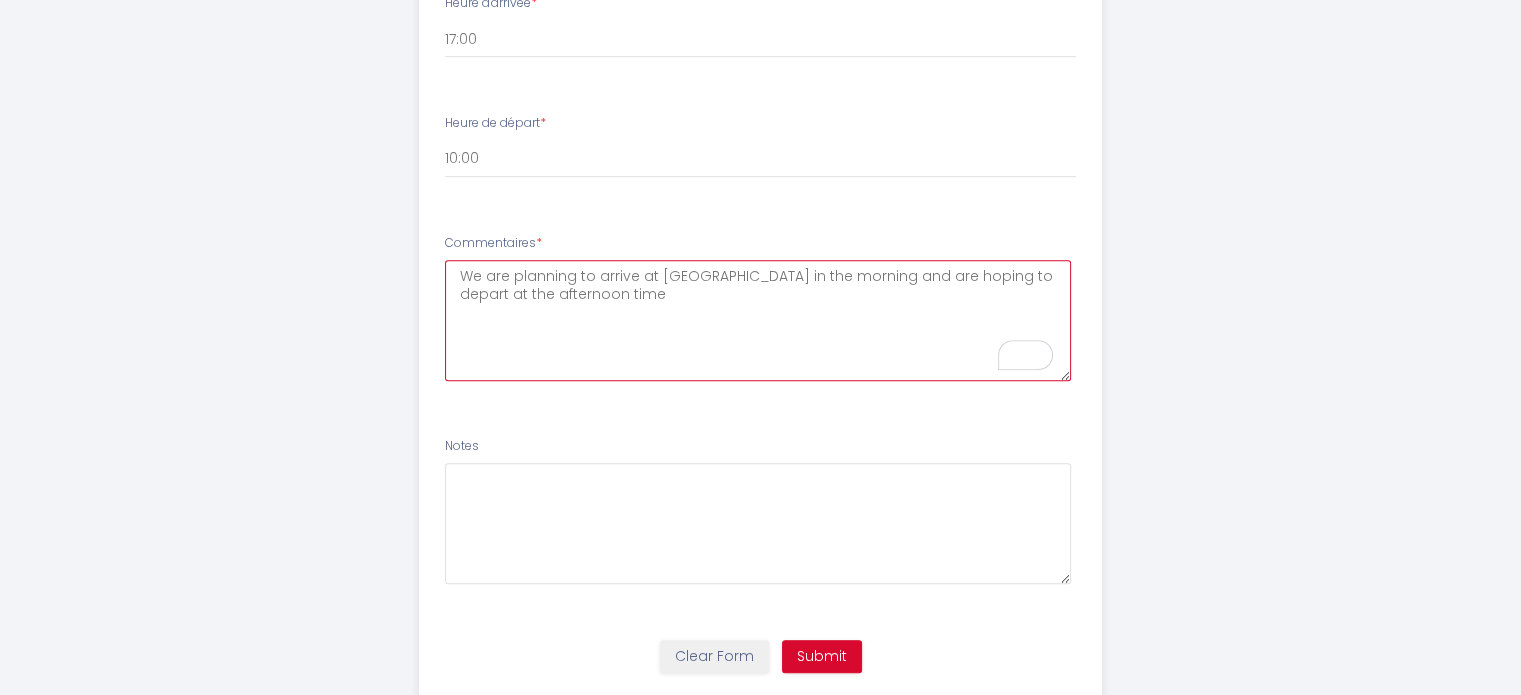 click on "We are planning to arrive at [GEOGRAPHIC_DATA] in the morning and are hoping to depart at the afternoon time" at bounding box center (758, 320) 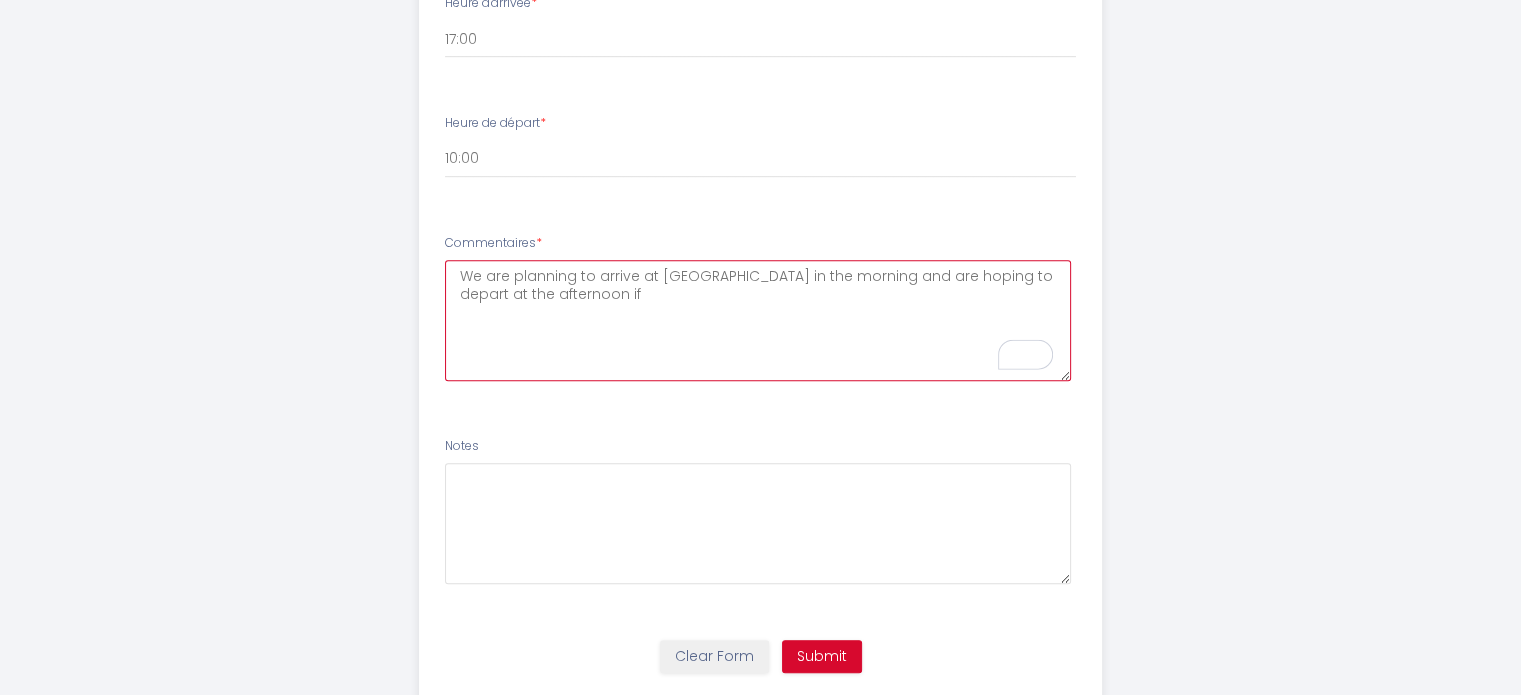 click on "We are planning to arrive at [GEOGRAPHIC_DATA] in the morning and are hoping to depart at the afternoon if" at bounding box center [758, 320] 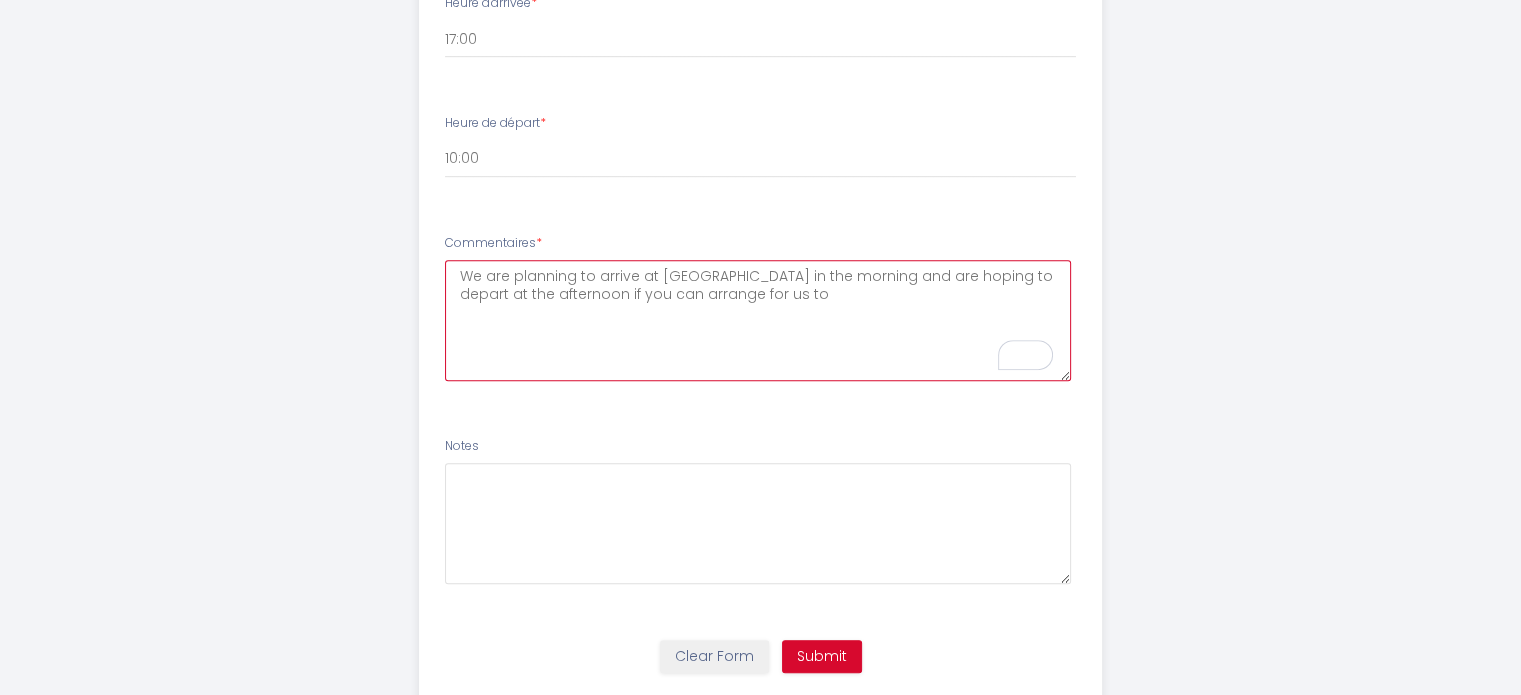 click on "We are planning to arrive at [GEOGRAPHIC_DATA] in the morning and are hoping to depart at the afternoon if you can arrange for us to" at bounding box center (758, 320) 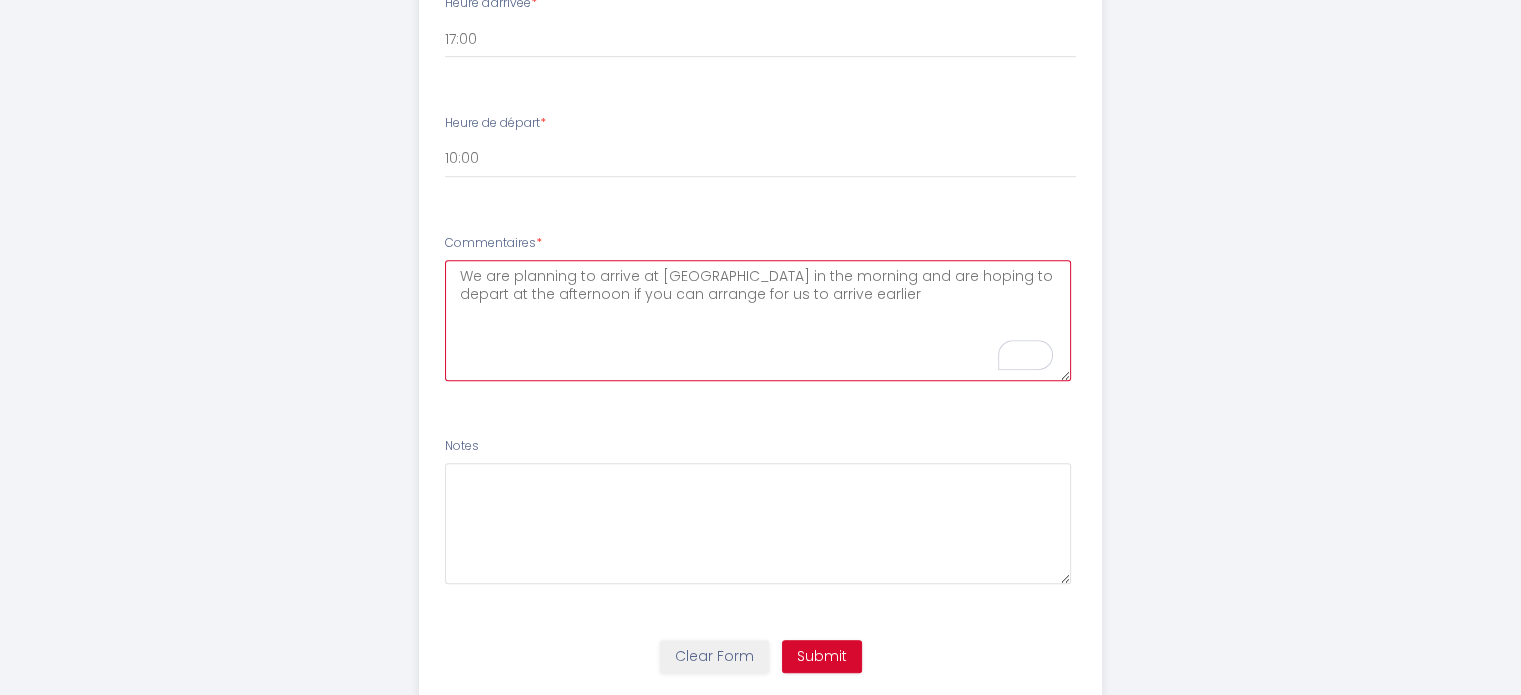 click on "We are planning to arrive at [GEOGRAPHIC_DATA] in the morning and are hoping to depart at the afternoon if you can arrange for us to arrive earlier" at bounding box center [758, 320] 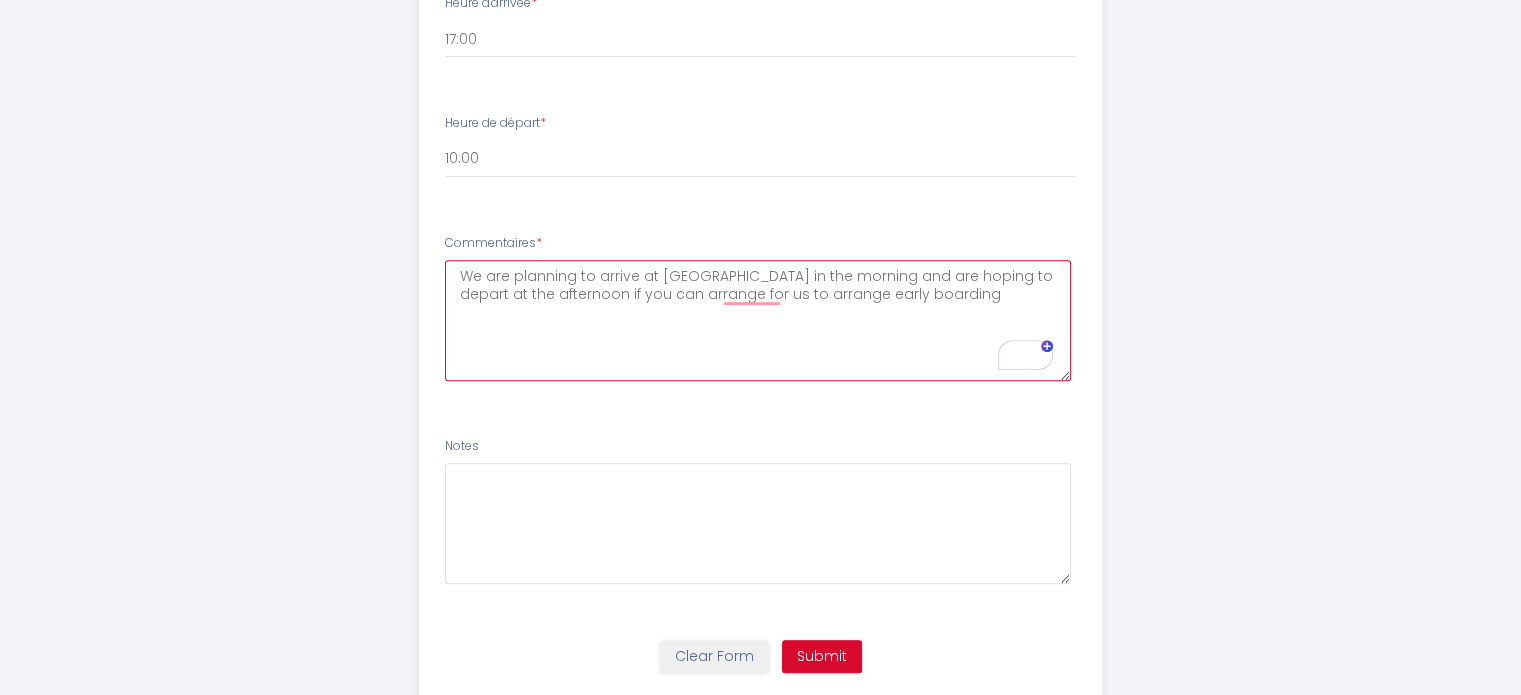 click on "We are planning to arrive at [GEOGRAPHIC_DATA] in the morning and are hoping to depart at the afternoon if you can arrange for us to arrange early boarding" at bounding box center (758, 320) 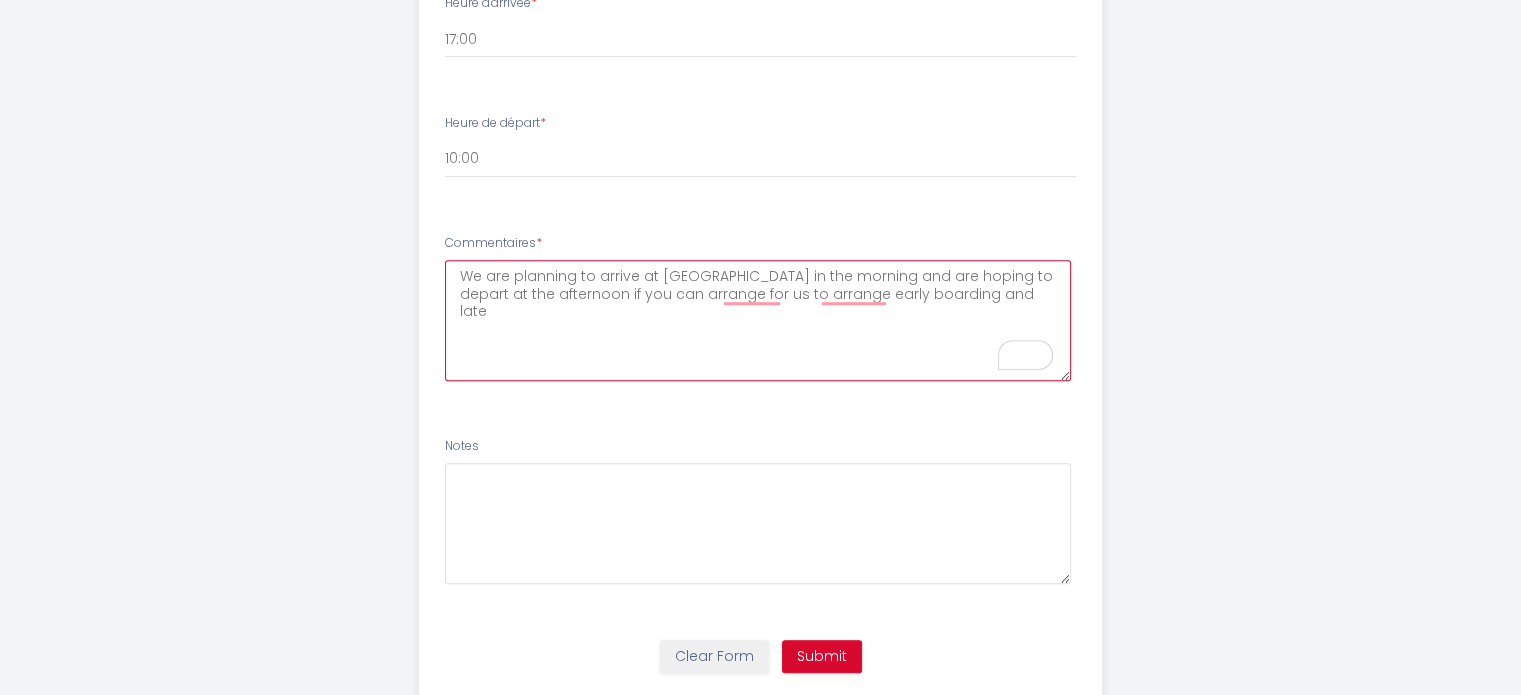 click on "We are planning to arrive at [GEOGRAPHIC_DATA] in the morning and are hoping to depart at the afternoon if you can arrange for us to arrange early boarding and late" at bounding box center [758, 320] 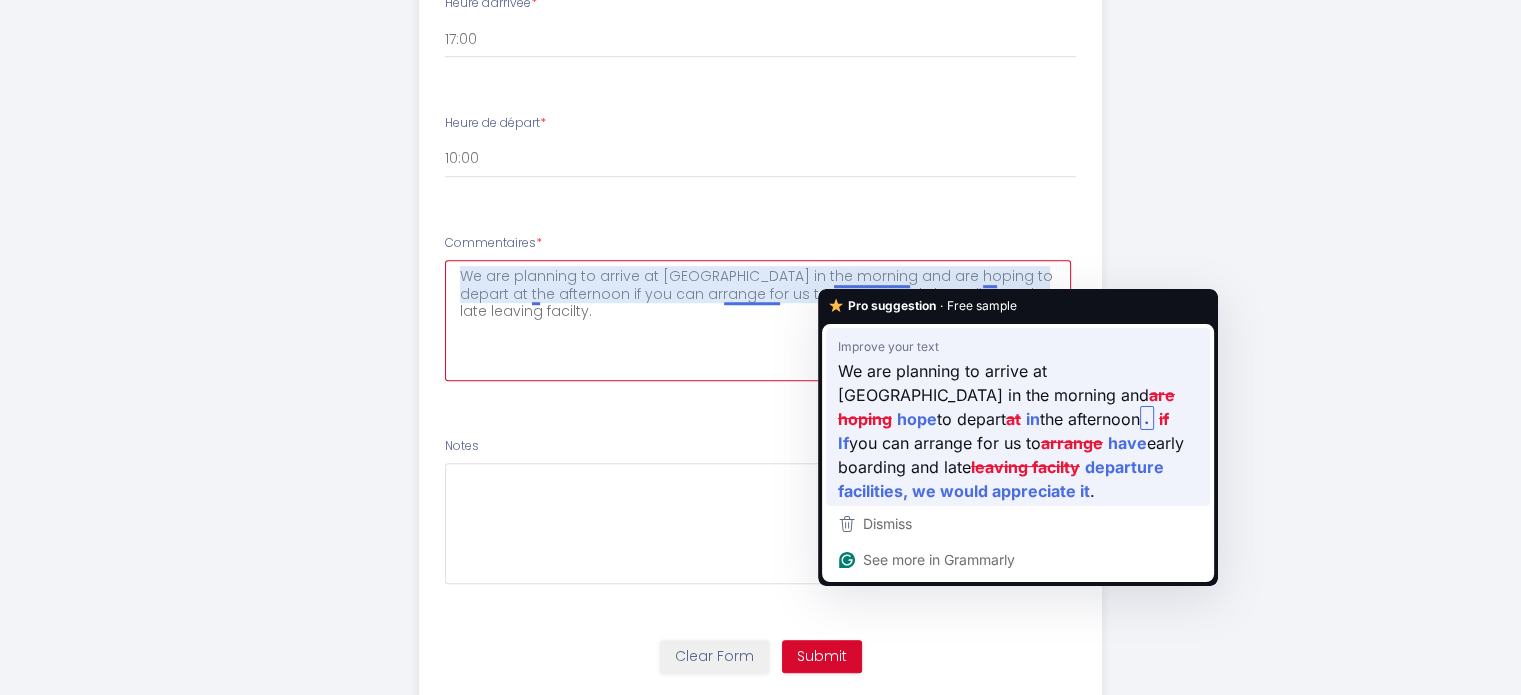 type on "We are planning to arrive at [GEOGRAPHIC_DATA] in the morning and are hoping to depart at the afternoon if you can arrange for us to arrange early boarding and late leaving facilty." 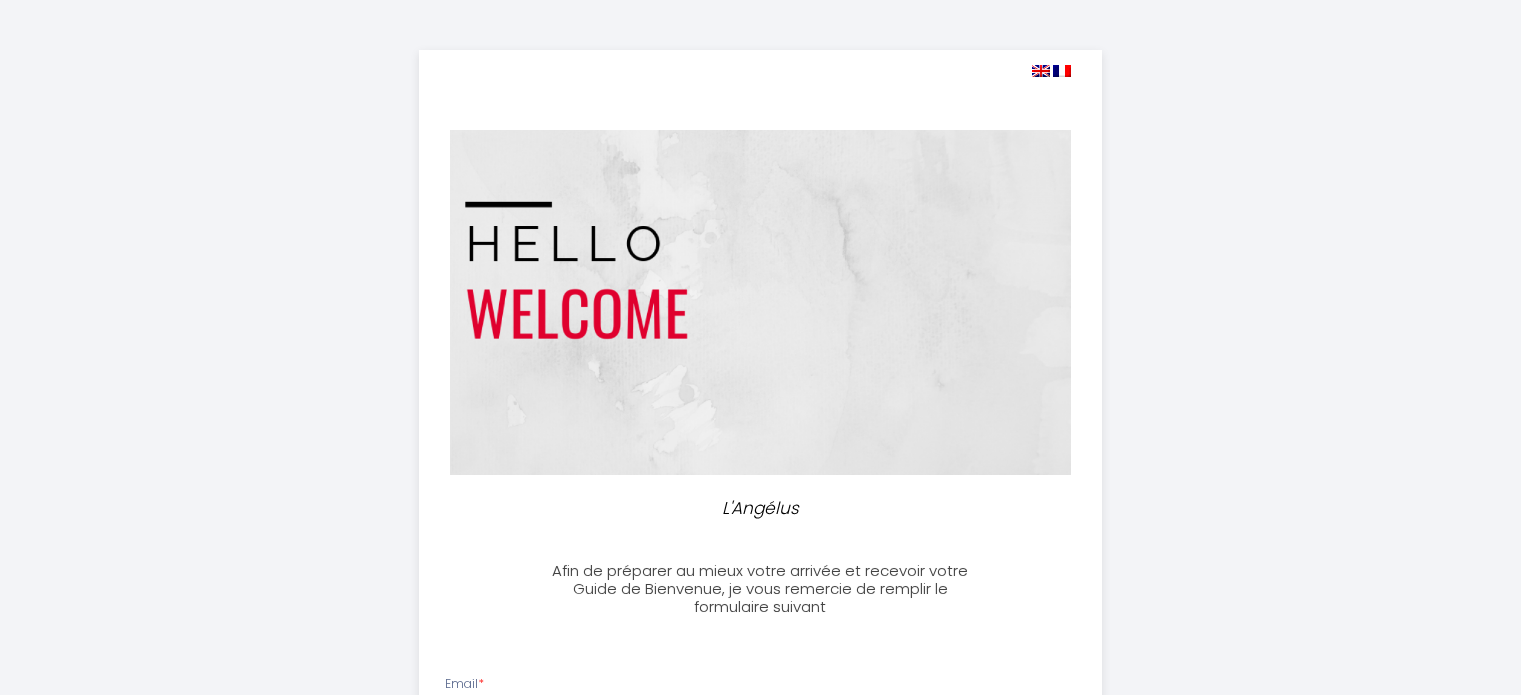 select on "10:00" 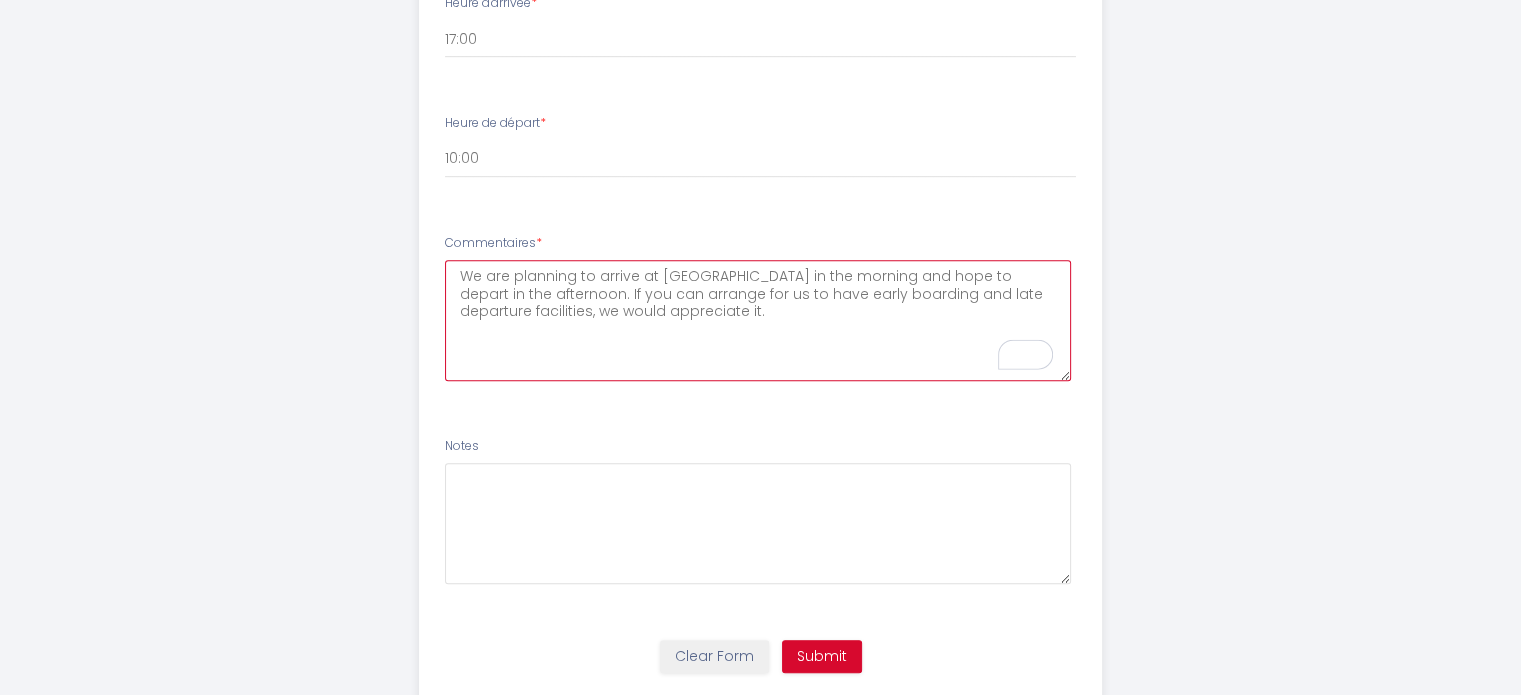 click on "We are planning to arrive at Lurds in the morning and hope to depart in the afternoon. If you can arrange for us to have early boarding and late departure facilities, we would appreciate it." at bounding box center [758, 320] 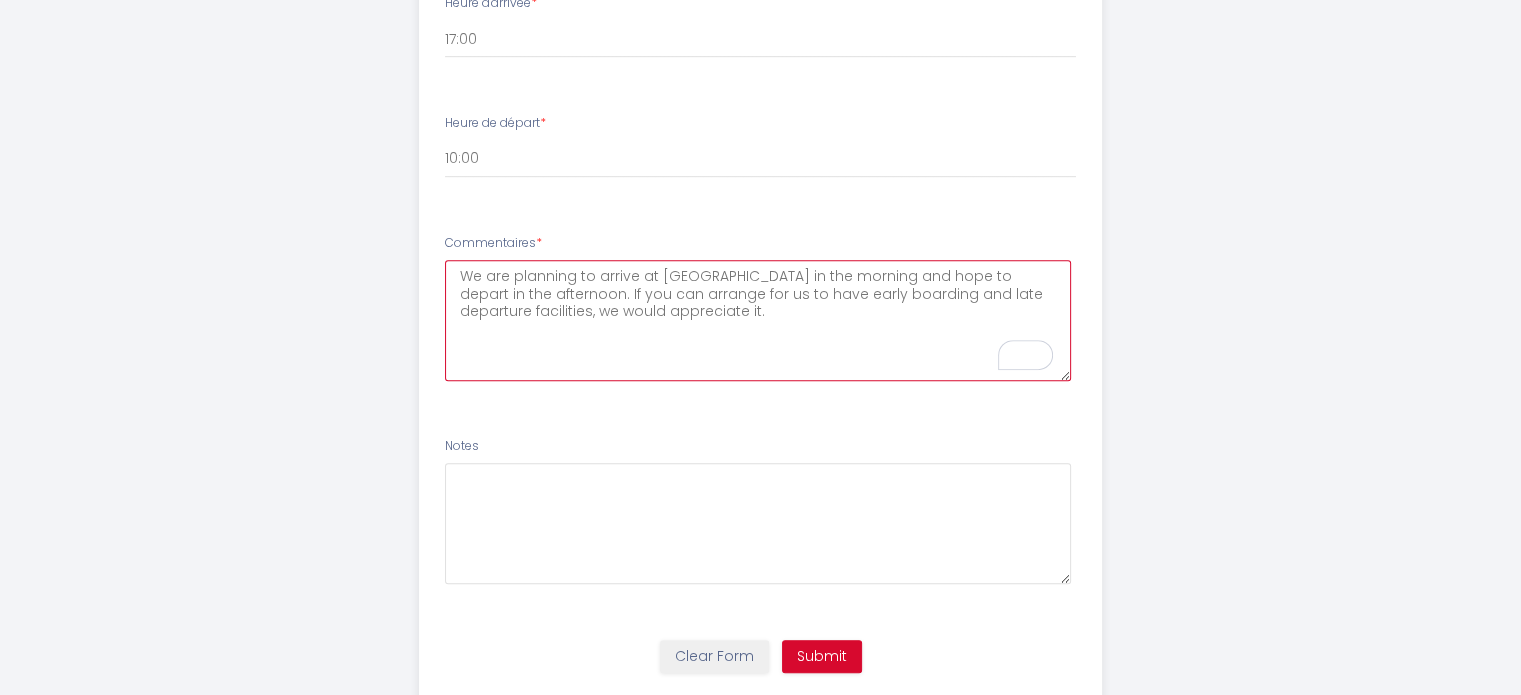 type on "We are planning to arrive at Lurds in the morning and hope to depart in the afternoon. If you can arrange for us to have early boarding and late departure facilities, we would appreciate it." 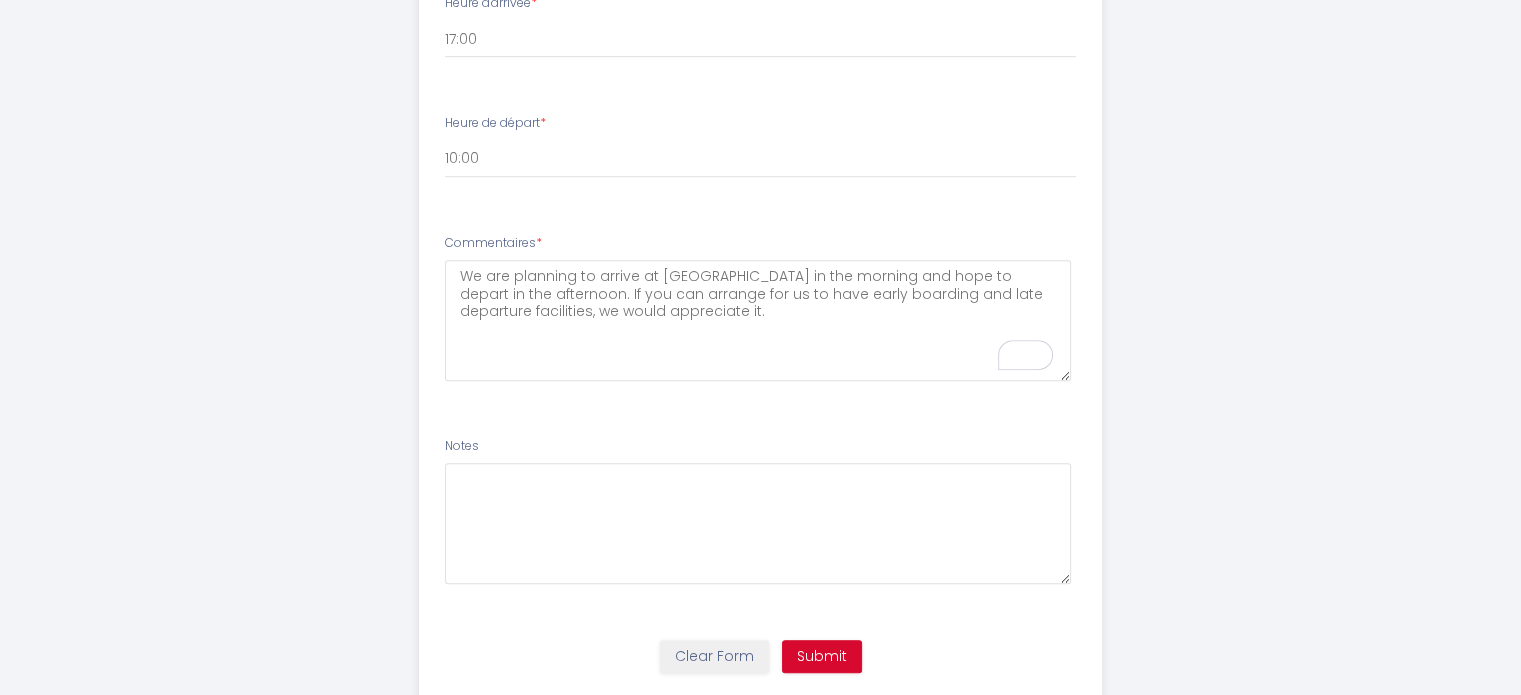click on "Email
*   [EMAIL_ADDRESS][DOMAIN_NAME]
Téléphone
*   [PHONE_NUMBER]
Checkin
*     [DATE]         <   [DATE]   >   Sun Mon Tue Wed Thu Fri Sat   1 2 3 4 5 6 7 8 9 10 11 12 13 14 15 16 17 18 19 20 21 22 23 24 25 26 27 28 29 30 31     <   2025   >   January February March April May June July August September October November December     <   [DATE] - [DATE]   >   2020 2021 2022 2023 2024 2025 2026 2027 2028 2029
Checkout
*     [DATE]         <   [DATE]   >   Sun Mon Tue Wed Thu Fri Sat" at bounding box center [760, 63] 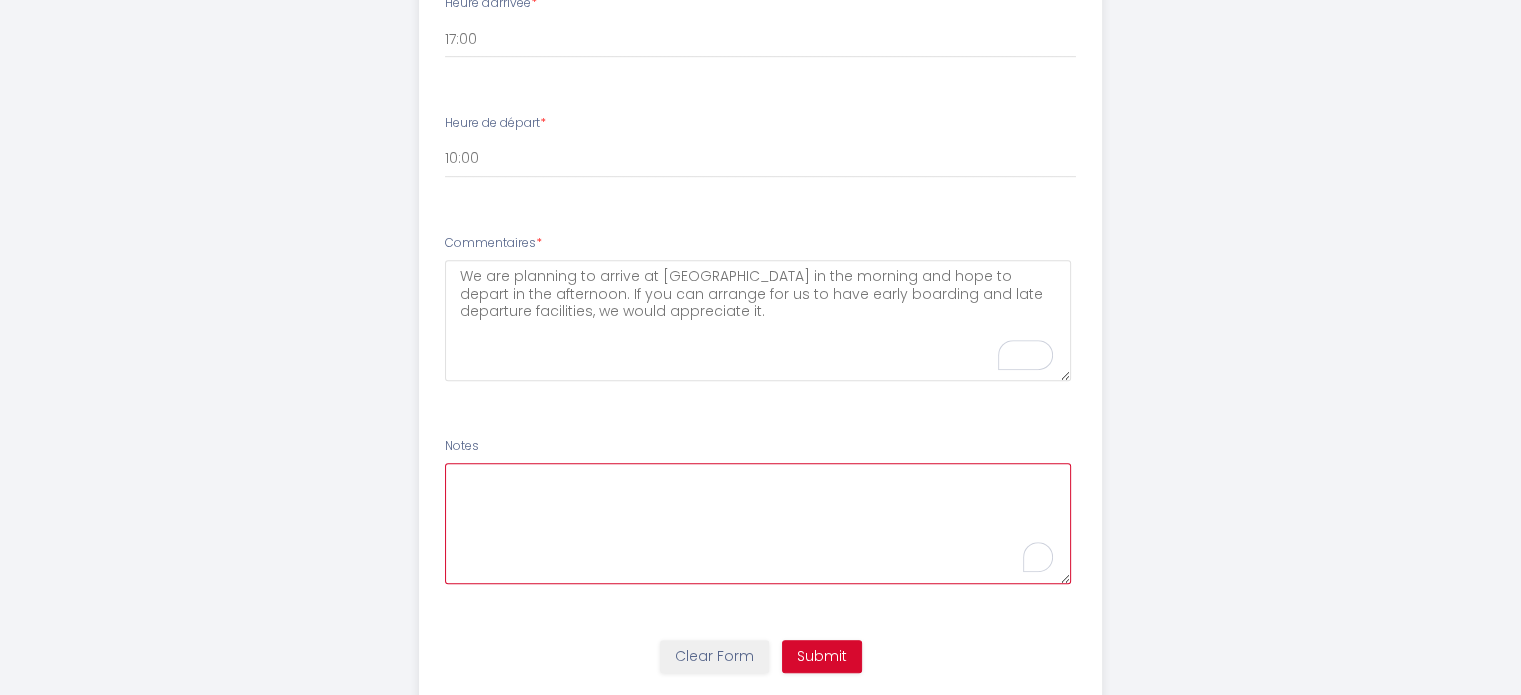 click at bounding box center [758, 523] 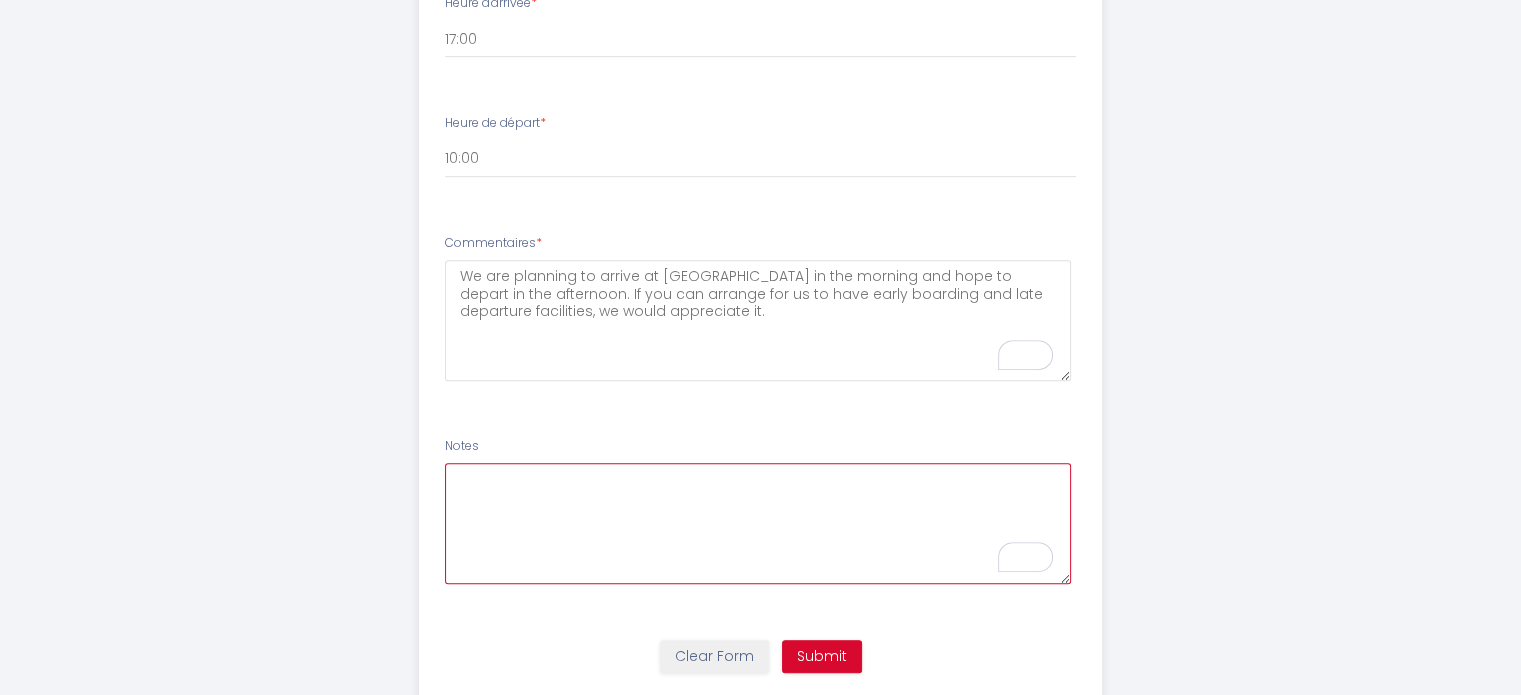 click at bounding box center (758, 523) 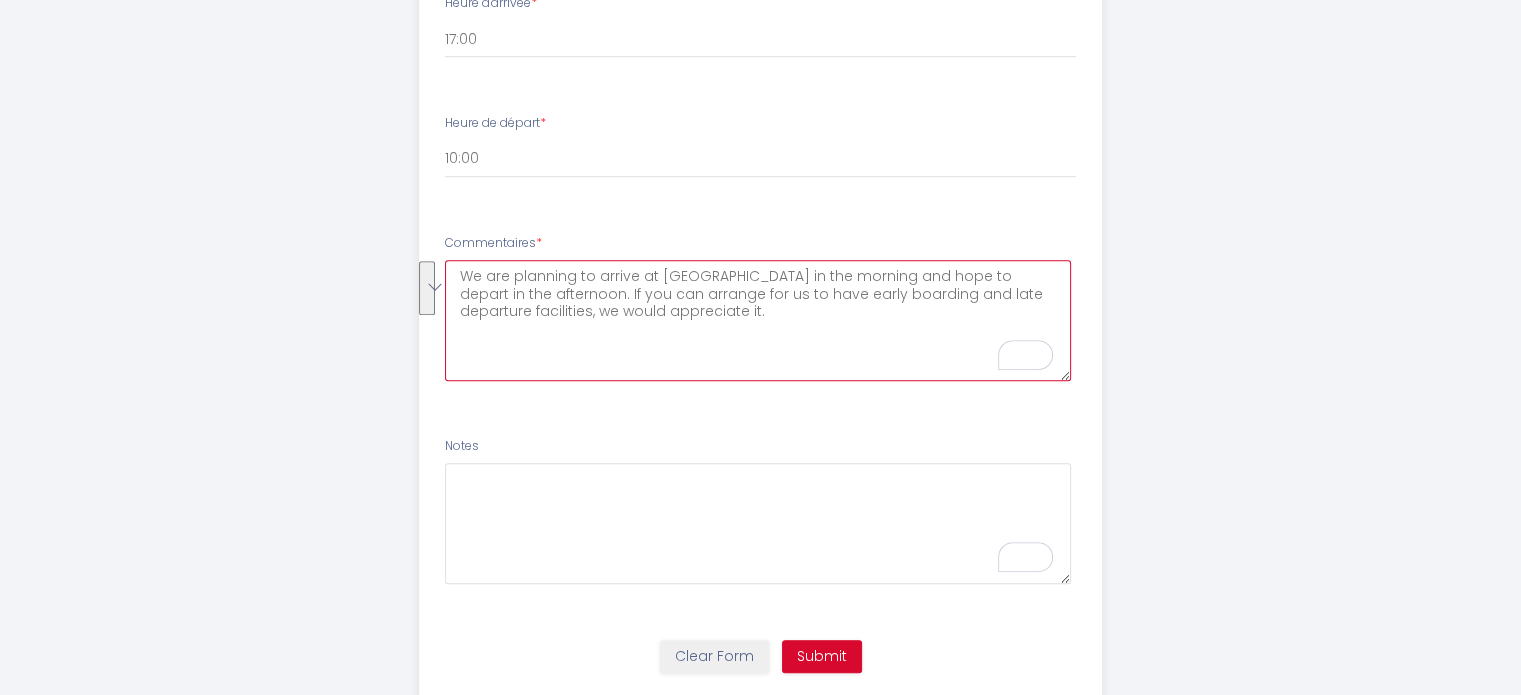 drag, startPoint x: 613, startPoint y: 306, endPoint x: 456, endPoint y: 259, distance: 163.88411 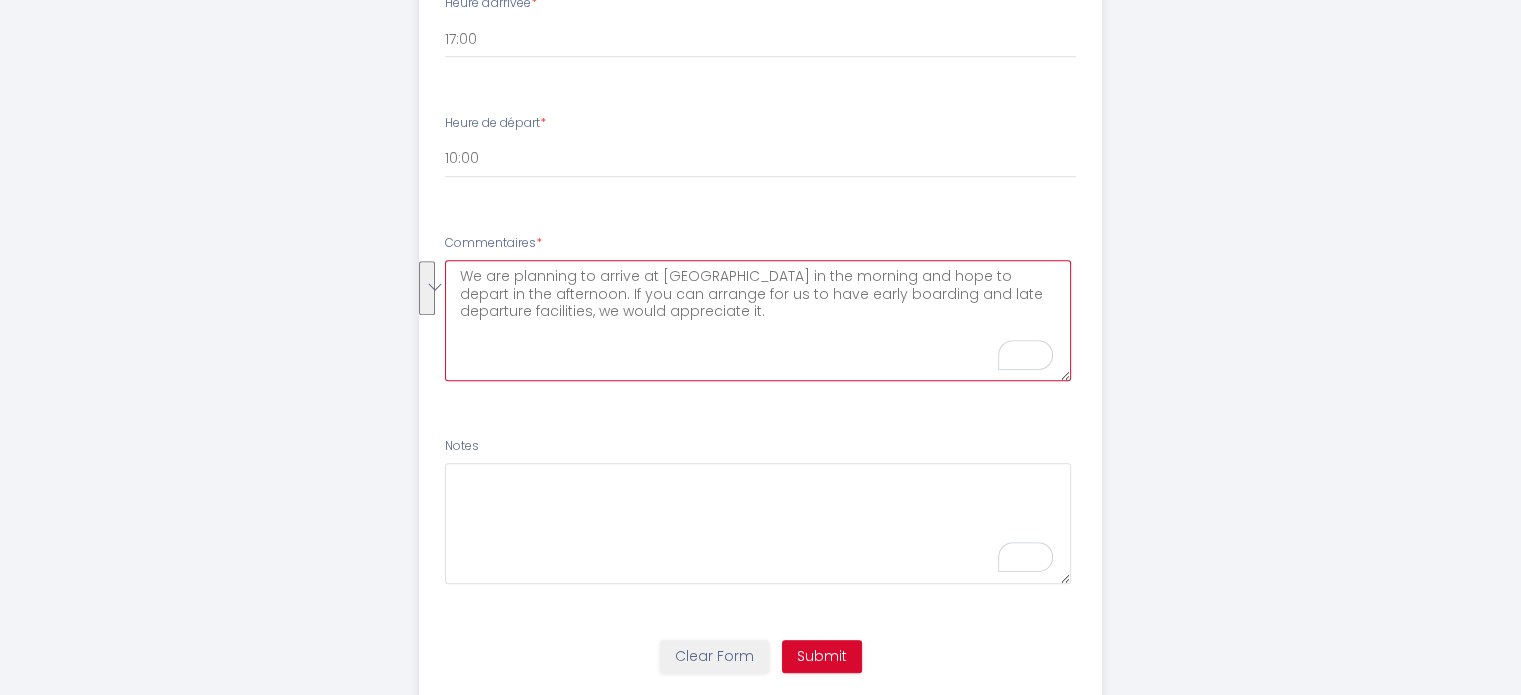 click on "Commentaires
*   We are planning to arrive at Lurds in the morning and hope to depart in the afternoon. If you can arrange for us to have early boarding and late departure facilities, we would appreciate it." at bounding box center (760, 307) 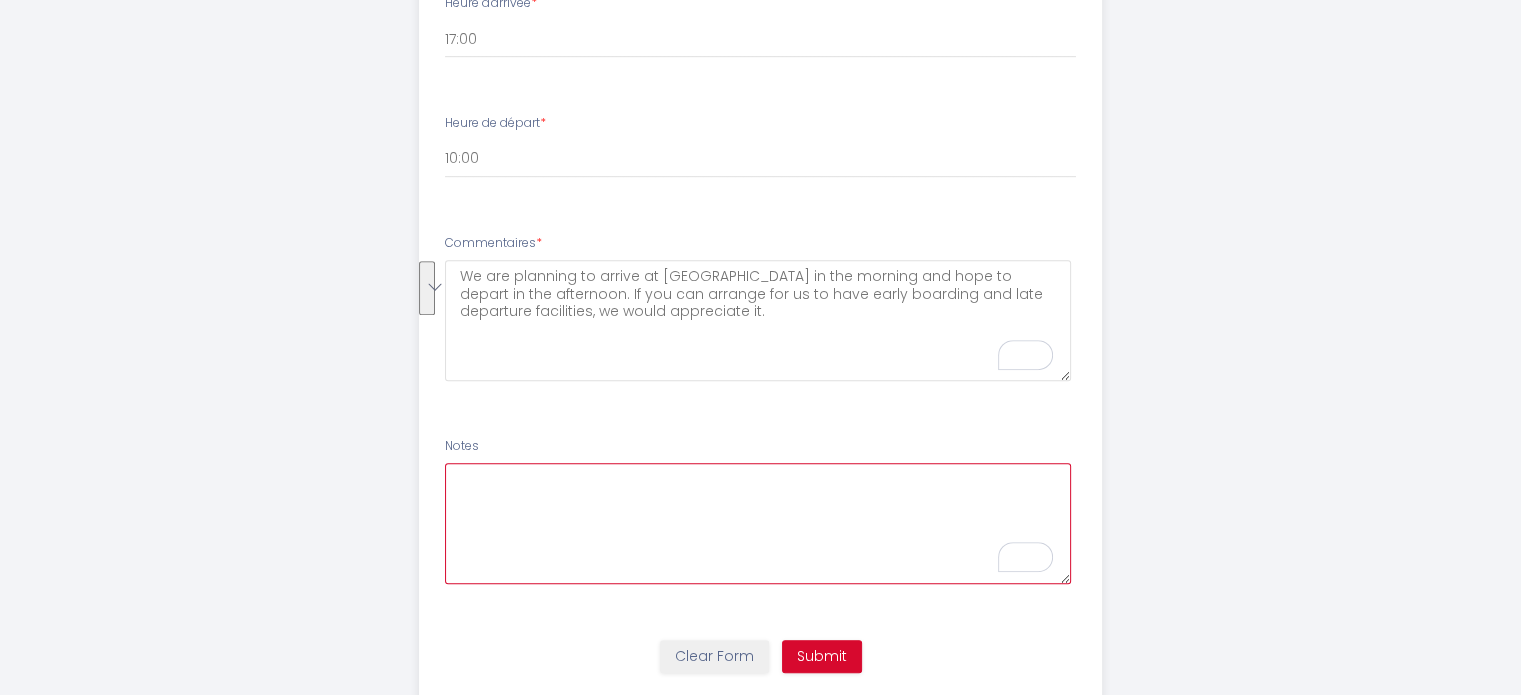 click at bounding box center [758, 523] 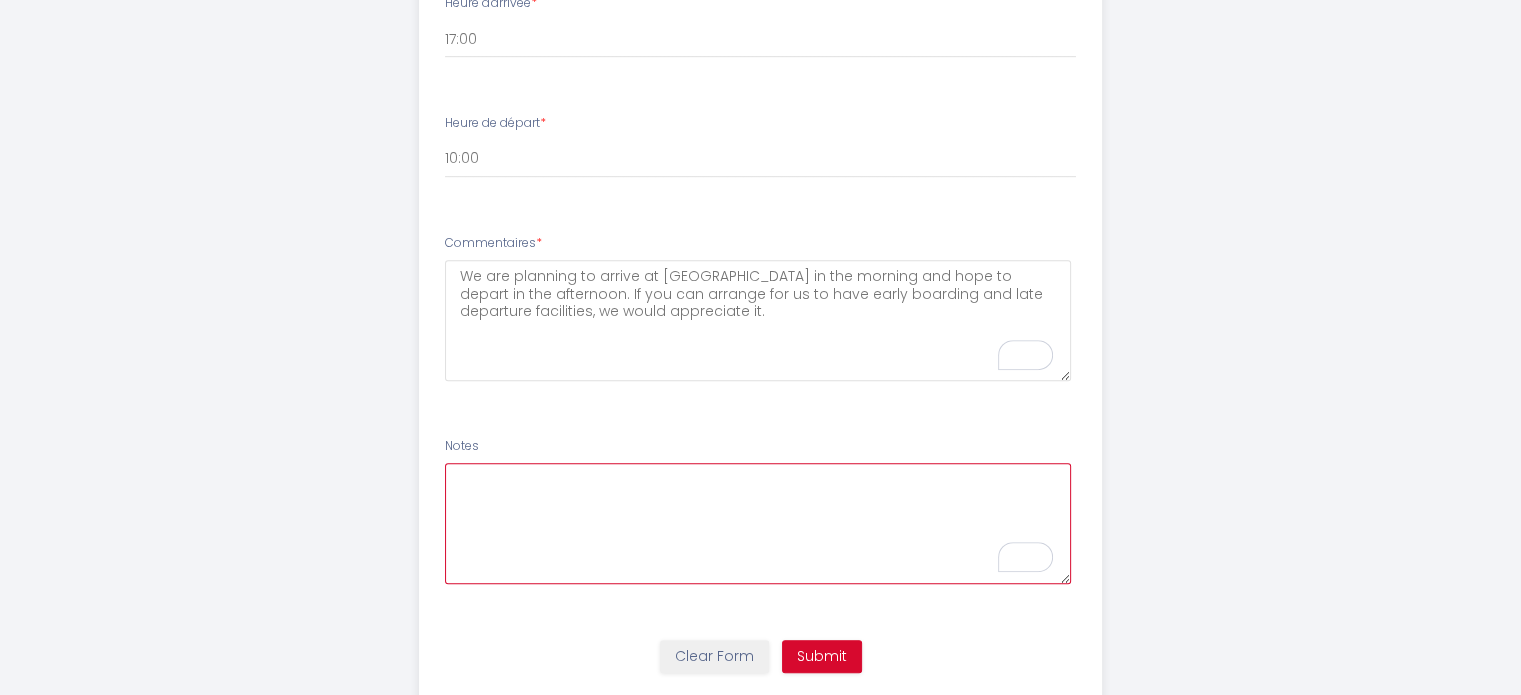 paste on "We are planning to arrive at Lurds in the morning and hope to depart in the afternoon. If you can arrange for us to have early boarding and late departure facilities, we would appreciate it." 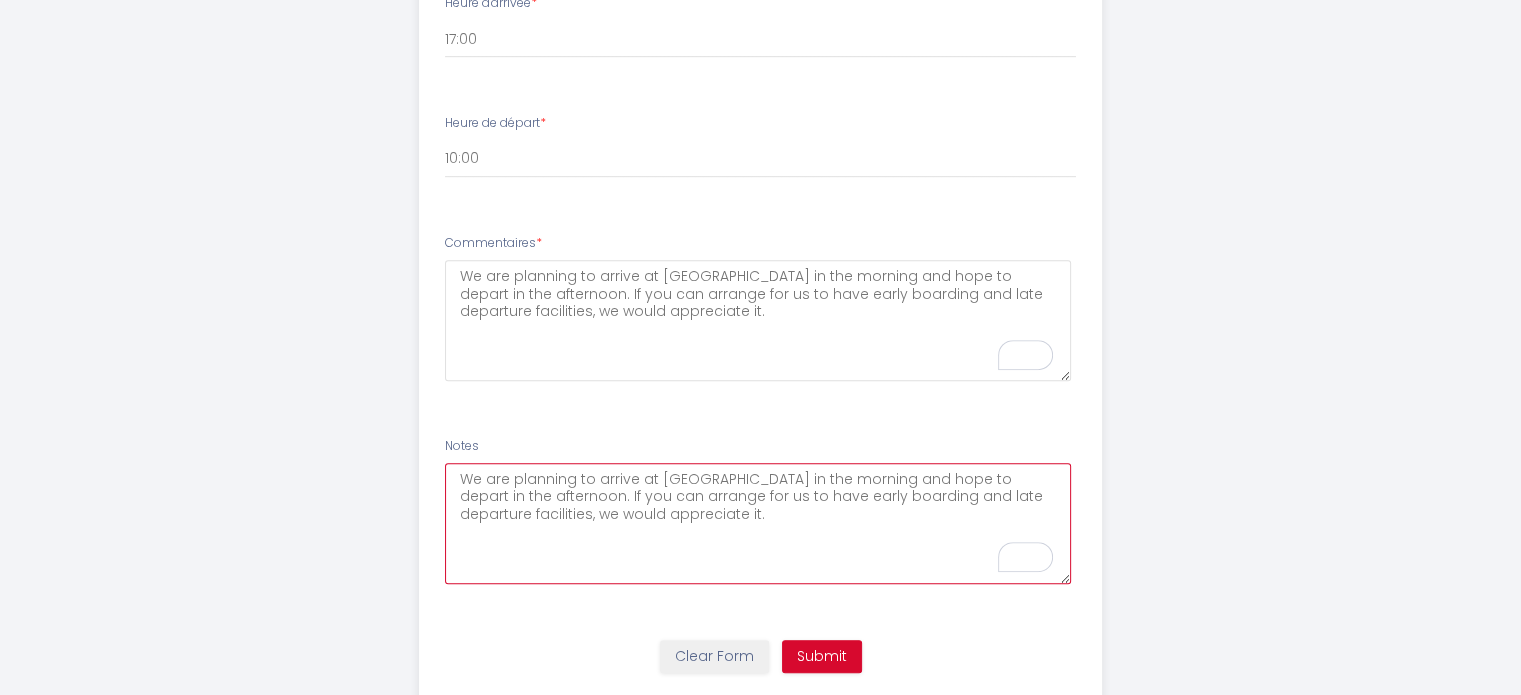 type on "We are planning to arrive at Lurds in the morning and hope to depart in the afternoon. If you can arrange for us to have early boarding and late departure facilities, we would appreciate it." 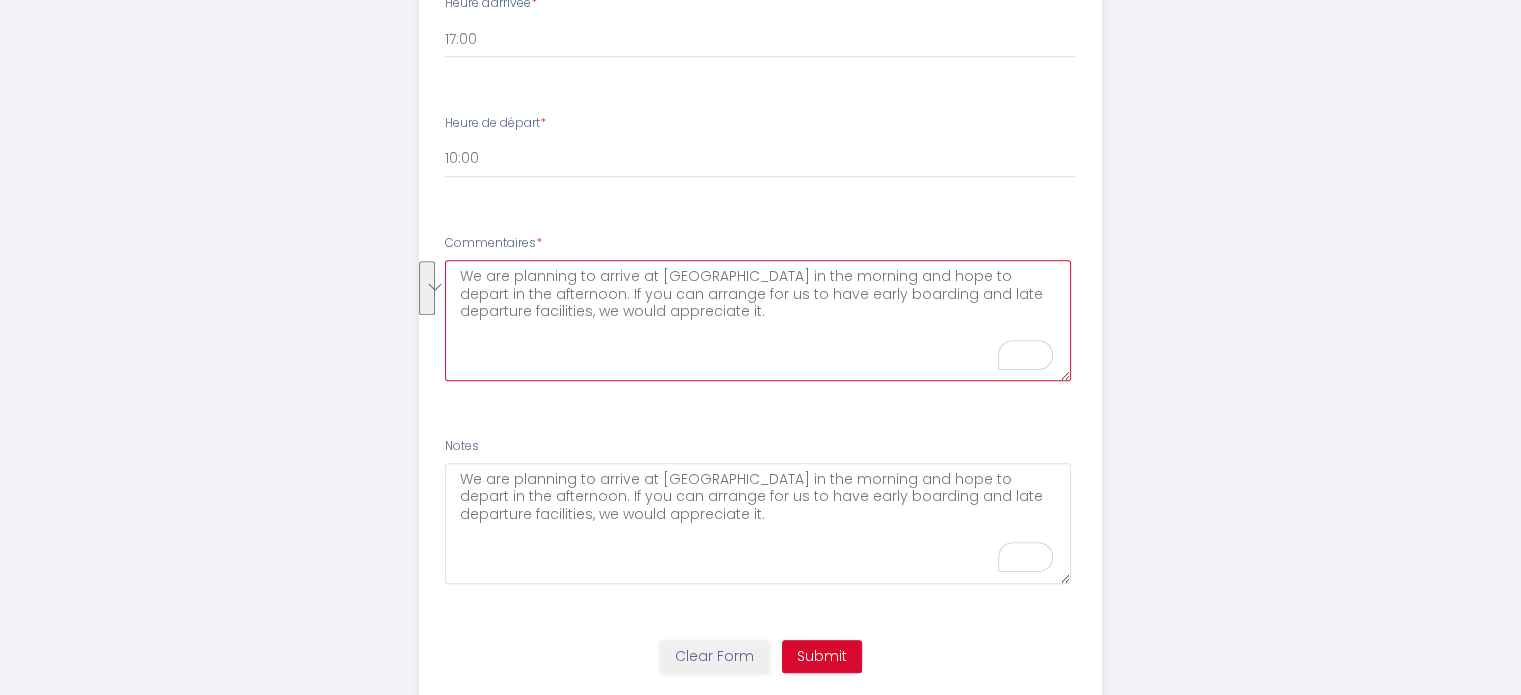 drag, startPoint x: 620, startPoint y: 312, endPoint x: 452, endPoint y: 265, distance: 174.45056 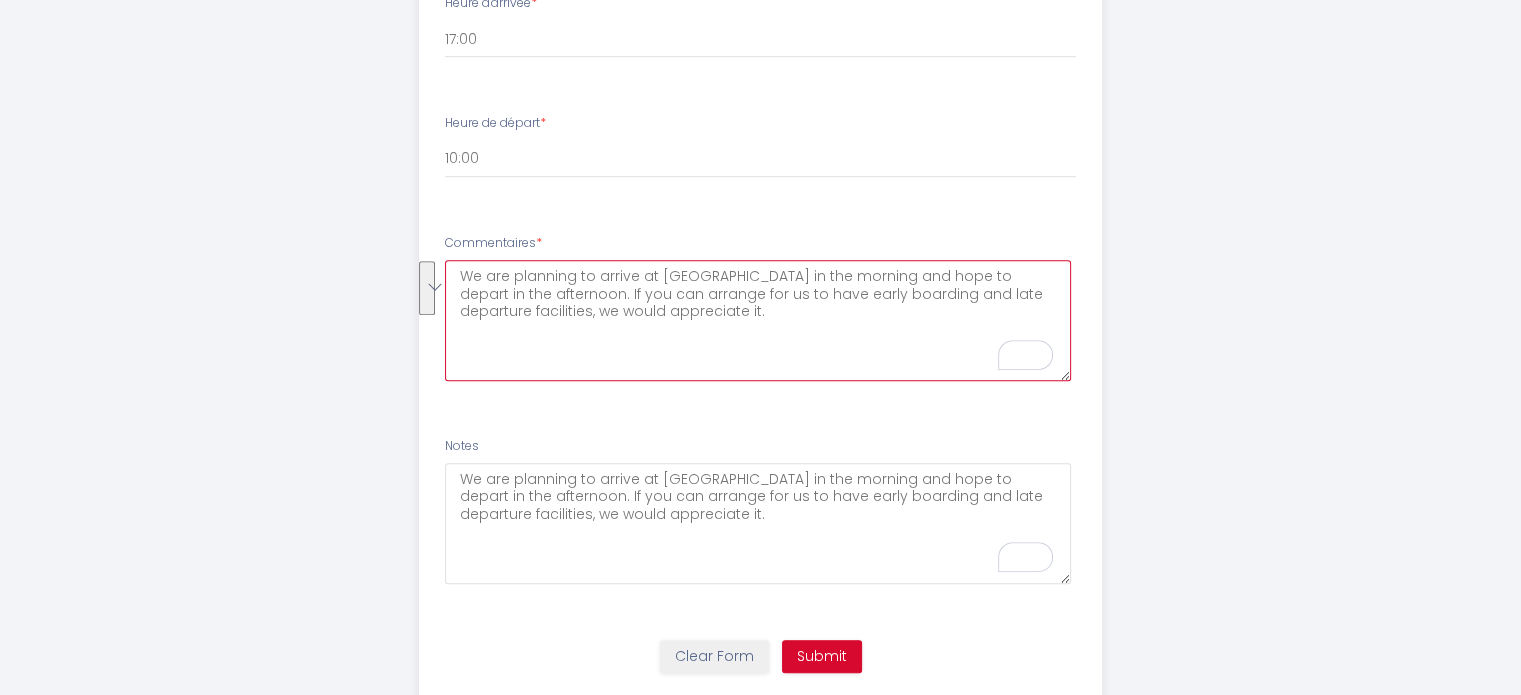 click on "Email
*   [EMAIL_ADDRESS][DOMAIN_NAME]
Téléphone
*   [PHONE_NUMBER]
Checkin
*     [DATE]         <   [DATE]   >   Sun Mon Tue Wed Thu Fri Sat   1 2 3 4 5 6 7 8 9 10 11 12 13 14 15 16 17 18 19 20 21 22 23 24 25 26 27 28 29 30 31     <   2025   >   January February March April May June July August September October November December     <   [DATE] - [DATE]   >   2020 2021 2022 2023 2024 2025 2026 2027 2028 2029
Checkout
*     [DATE]         <   [DATE]   >   Sun Mon Tue Wed Thu Fri Sat" at bounding box center [760, 63] 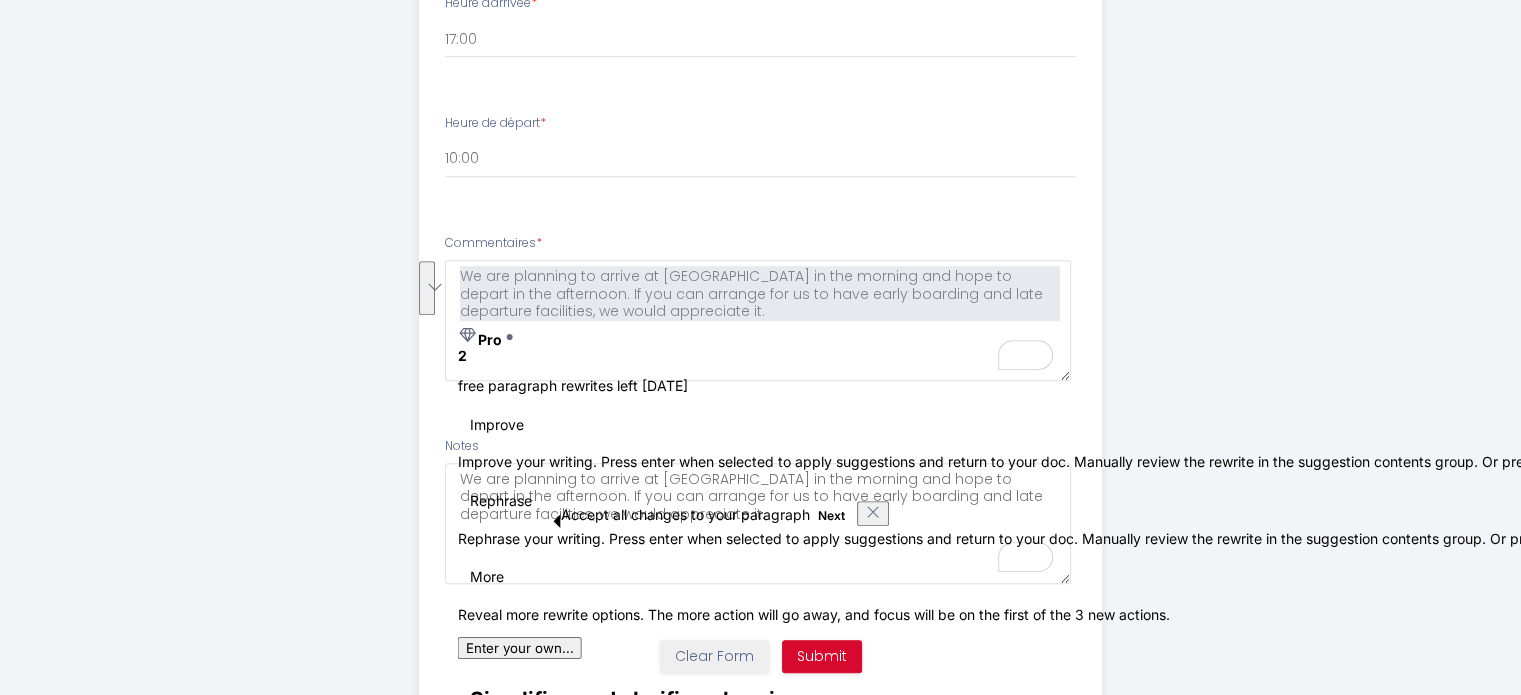 type 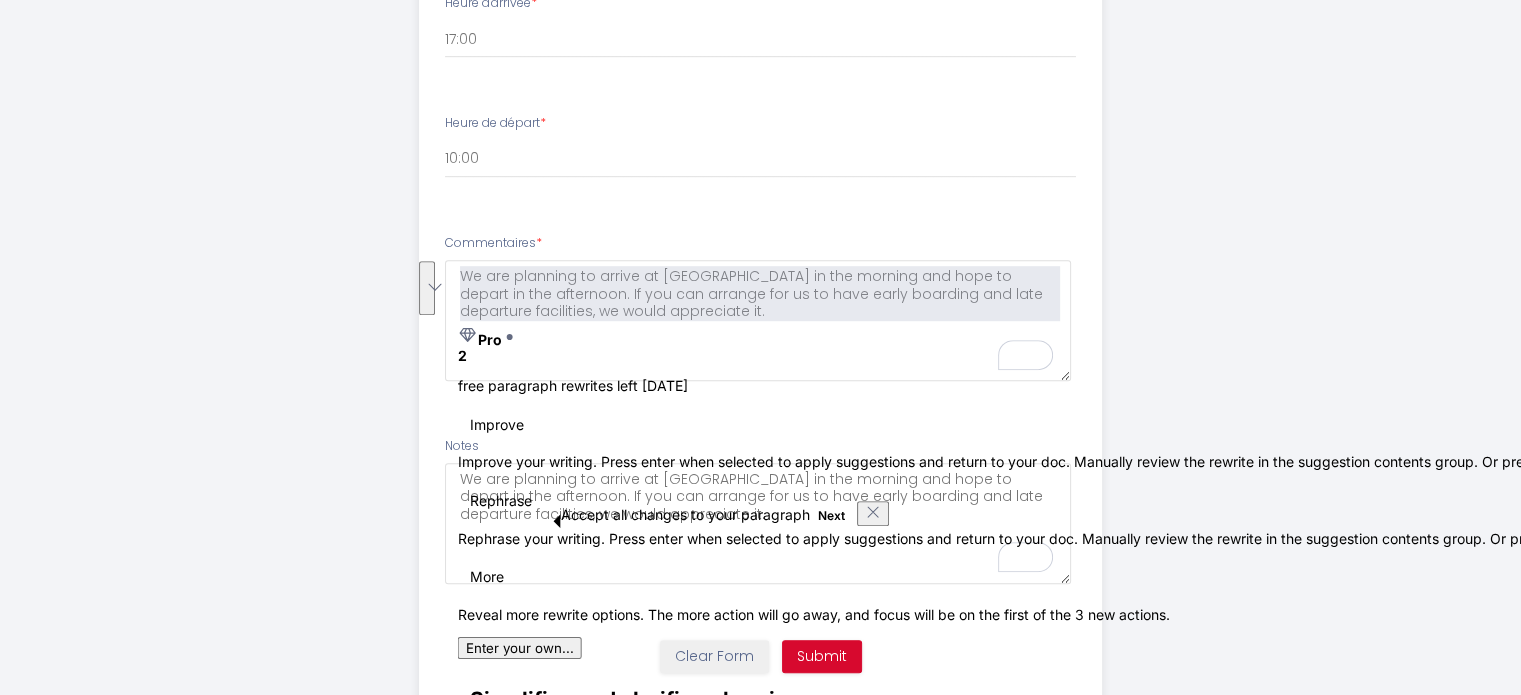 click on "L'Angélus   Afin de préparer au mieux votre arrivée et recevoir votre Guide de Bienvenue, je vous remercie de remplir le formulaire suivant
Email
*   [EMAIL_ADDRESS][DOMAIN_NAME]
Téléphone
*   [PHONE_NUMBER]
Checkin
*     [DATE]         <   [DATE]   >   Sun Mon Tue Wed Thu Fri Sat   1 2 3 4 5 6 7 8 9 10 11 12 13 14 15 16 17 18 19 20 21 22 23 24 25 26 27 28 29 30 31     <   2025   >   January February March April May June July August September October November December     <   [DATE] - [DATE]   >   2020 2021 2022 2023 2024 2025 2026 2027 2028 2029               *     [DATE]         <   [DATE]   >   Sun" at bounding box center [761, -199] 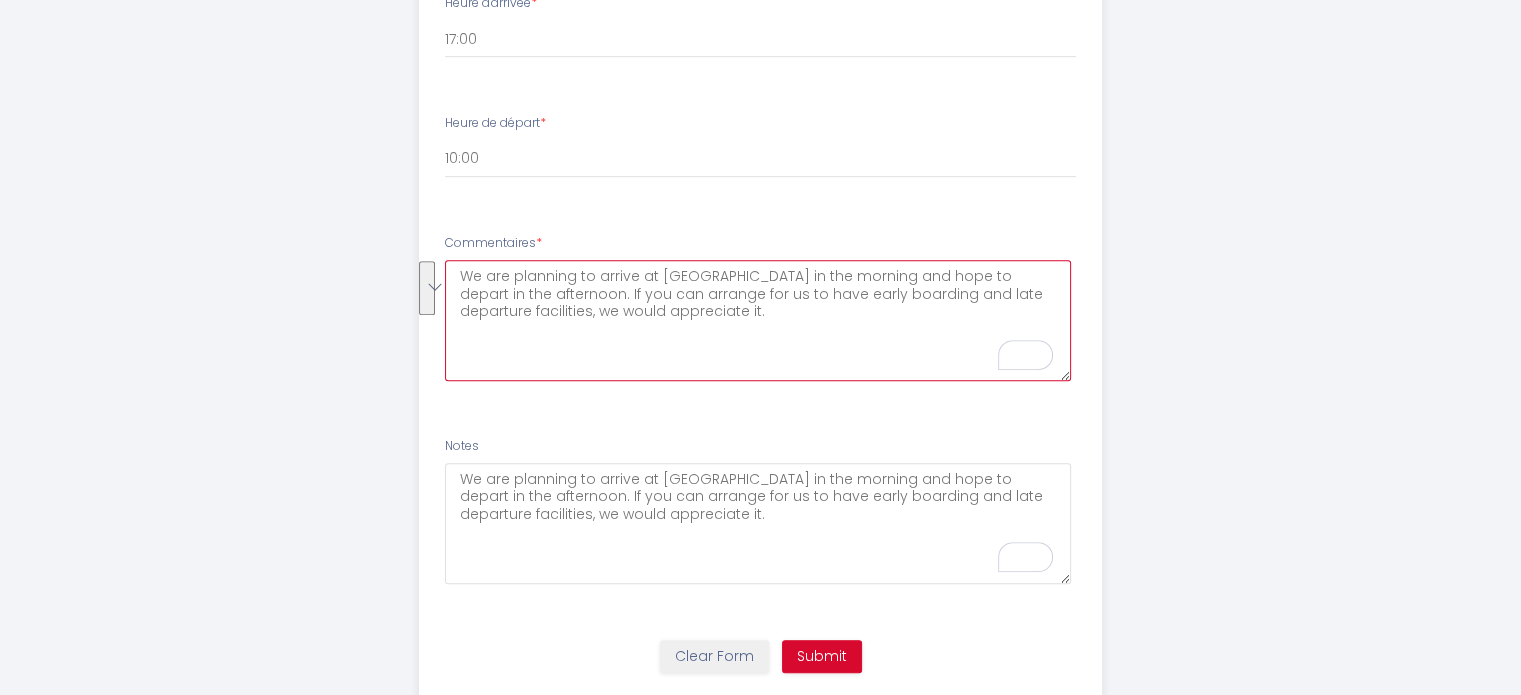 drag, startPoint x: 620, startPoint y: 321, endPoint x: 429, endPoint y: 257, distance: 201.43733 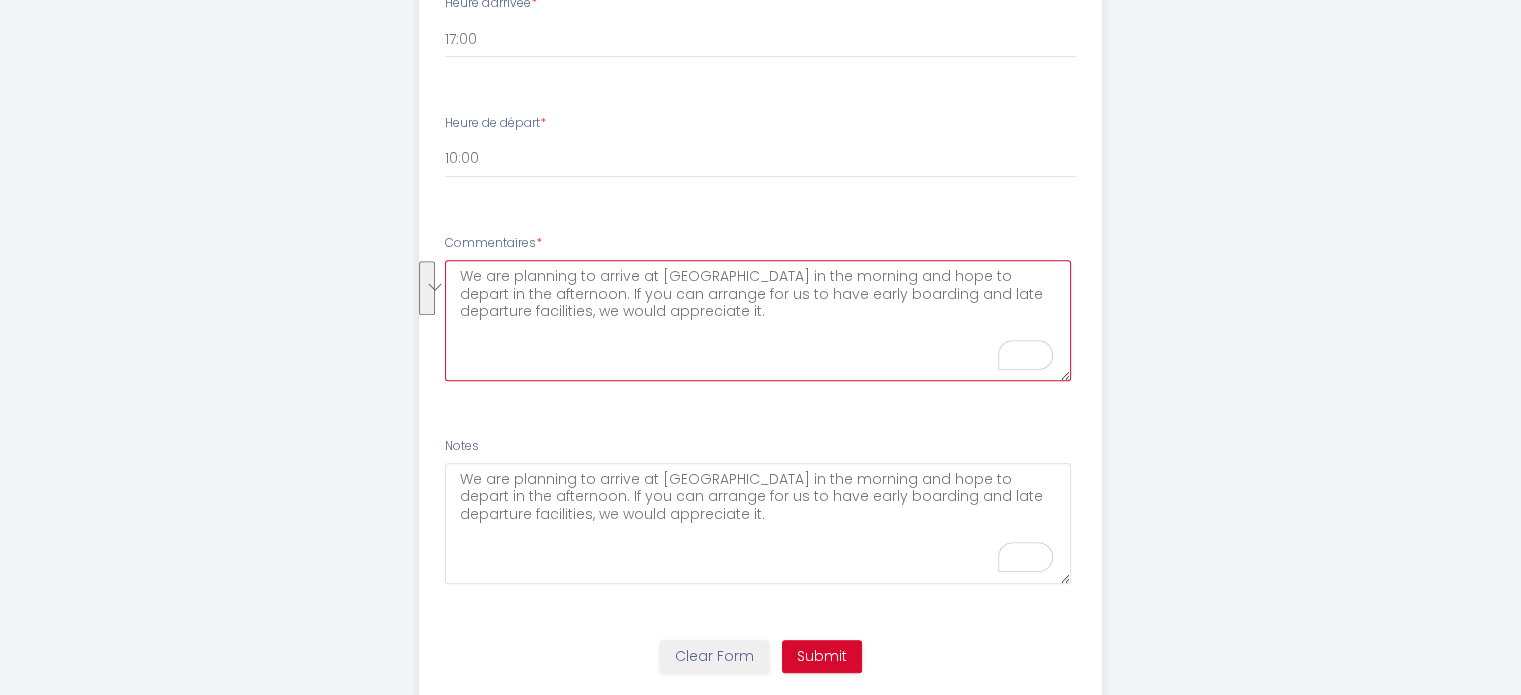 click on "Commentaires
*   We are planning to arrive at Lurds in the morning and hope to depart in the afternoon. If you can arrange for us to have early boarding and late departure facilities, we would appreciate it." at bounding box center (760, 317) 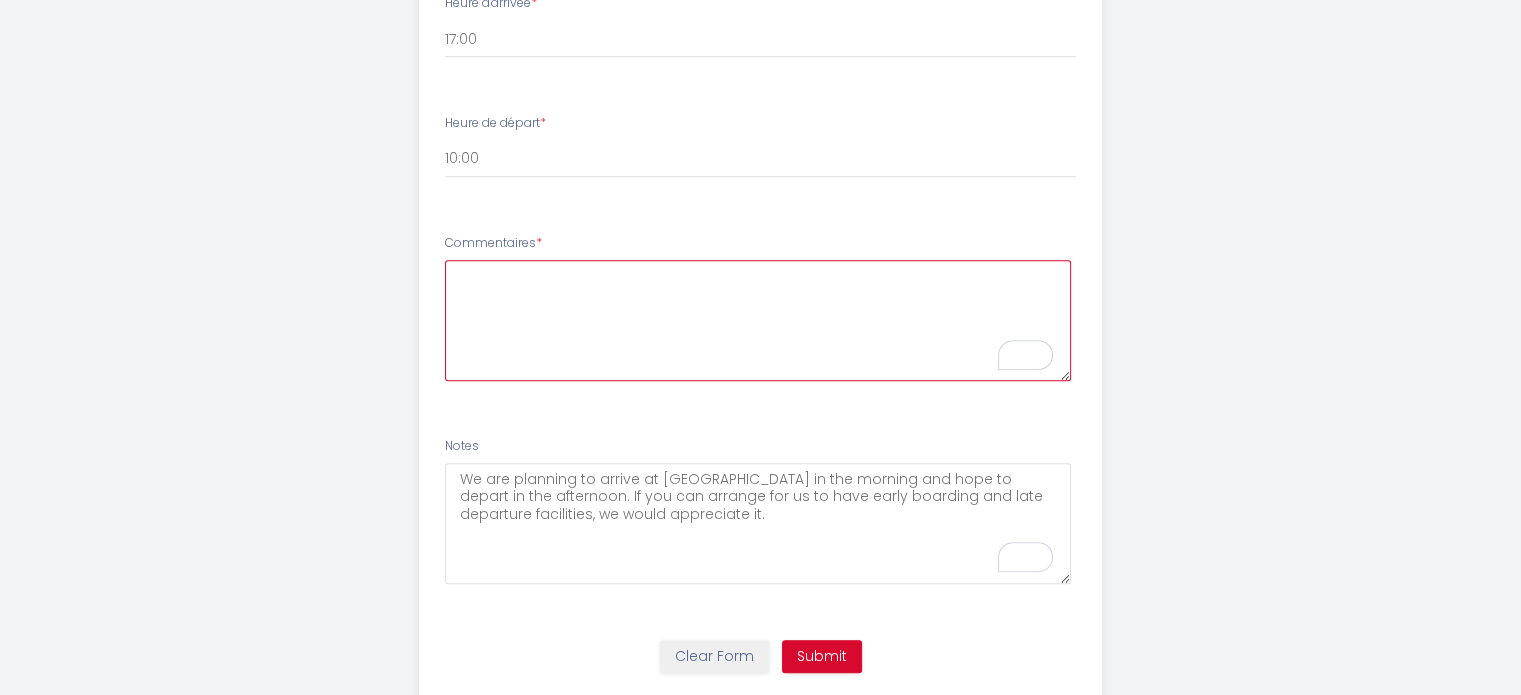 click at bounding box center [758, 320] 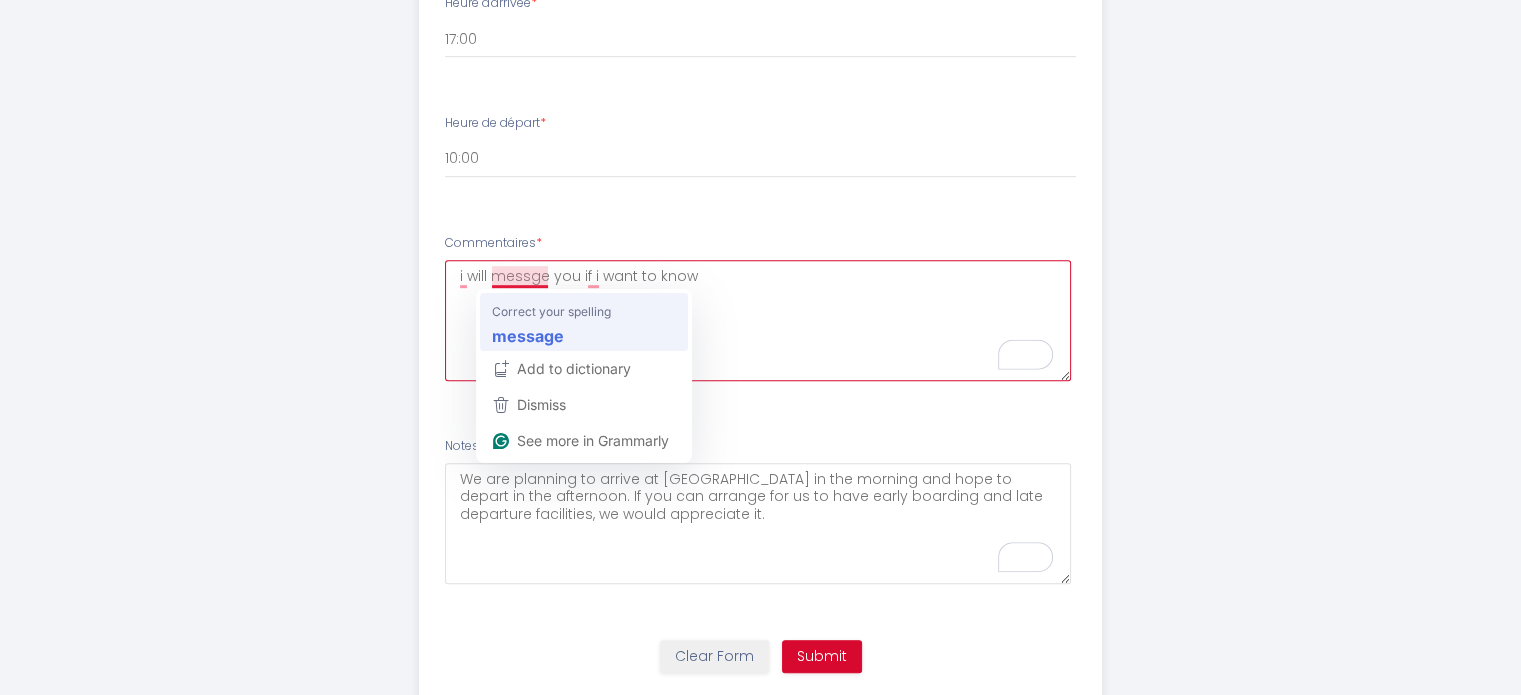 type on "i will message you if i want to know" 